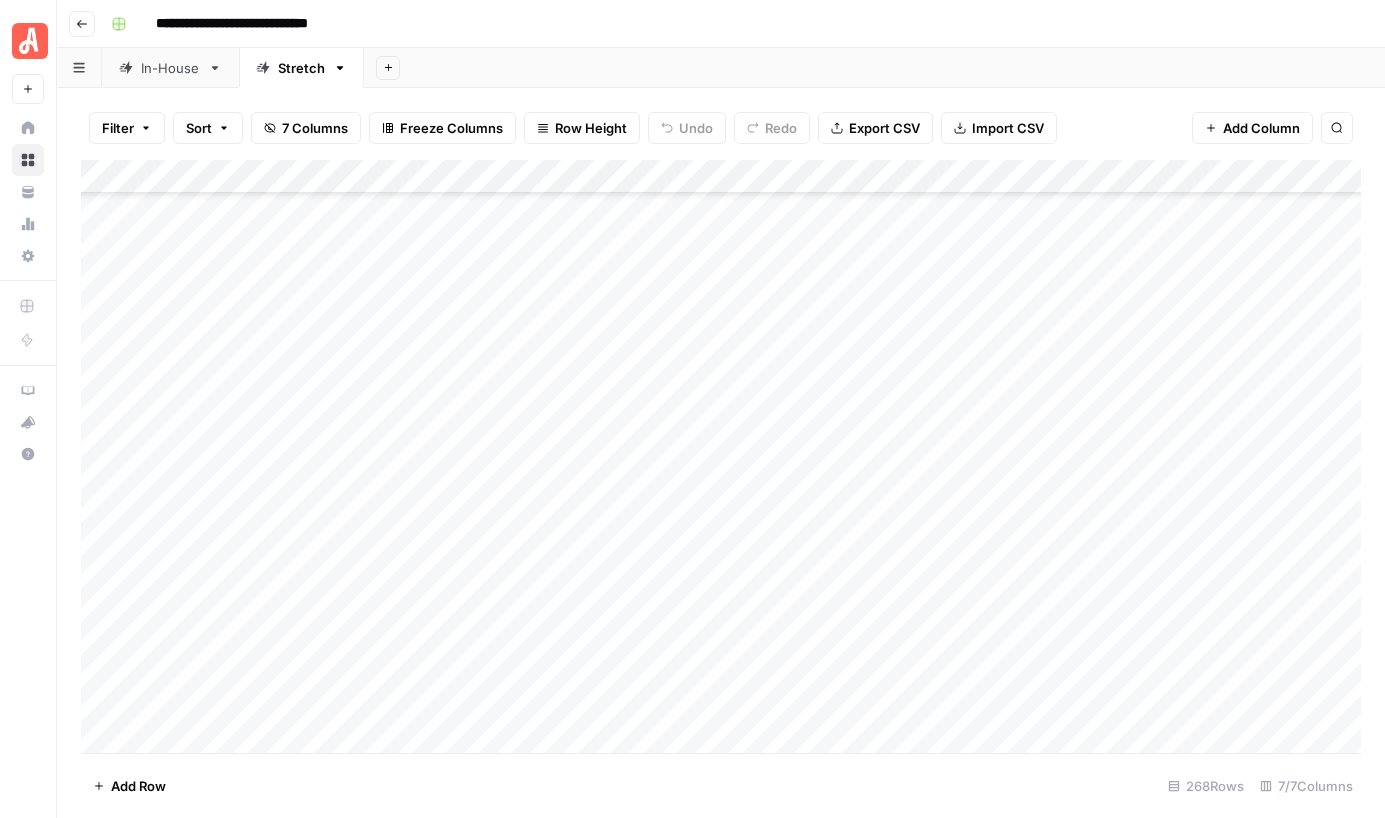 scroll, scrollTop: 0, scrollLeft: 0, axis: both 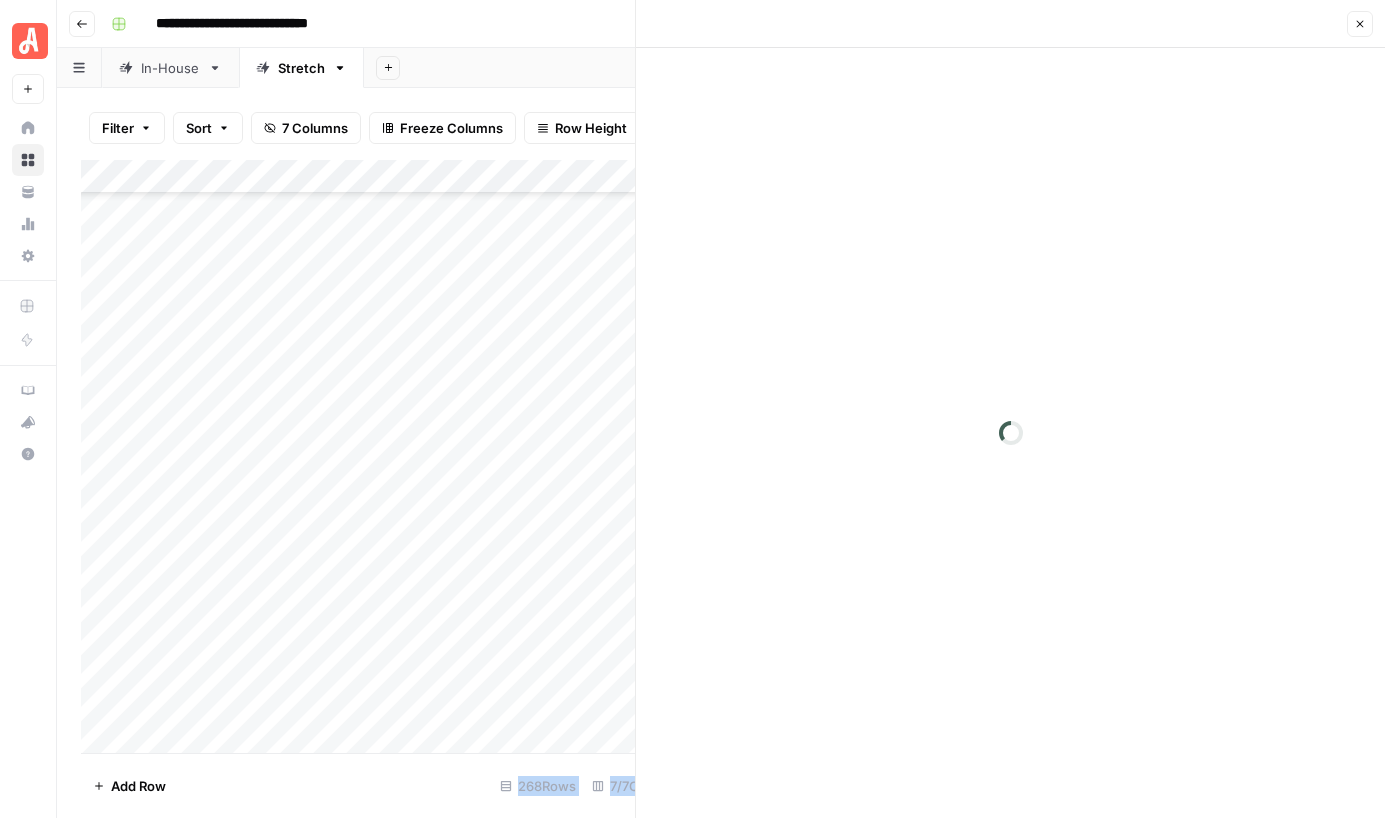 click at bounding box center (866, 424) 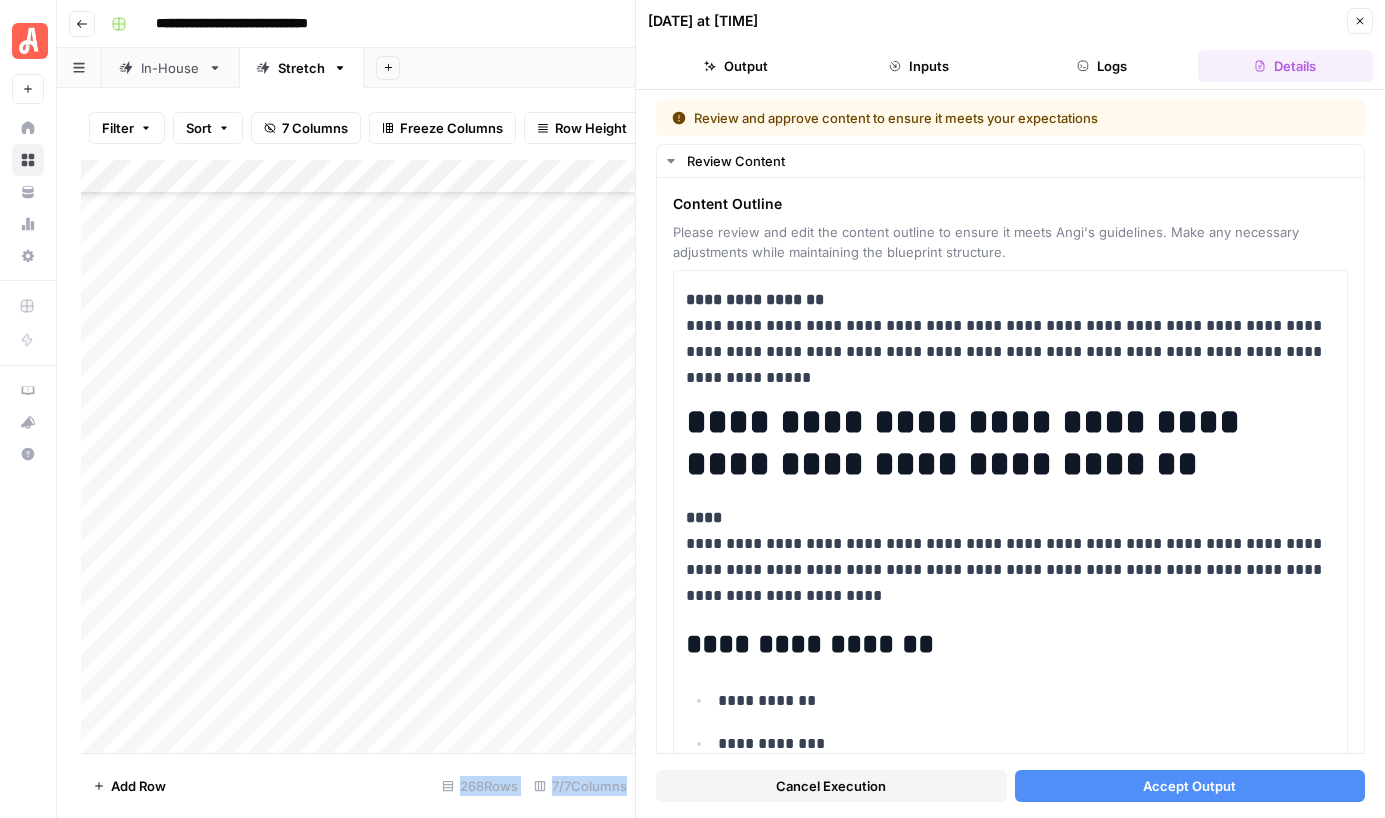 click on "Accept Output" at bounding box center (1189, 786) 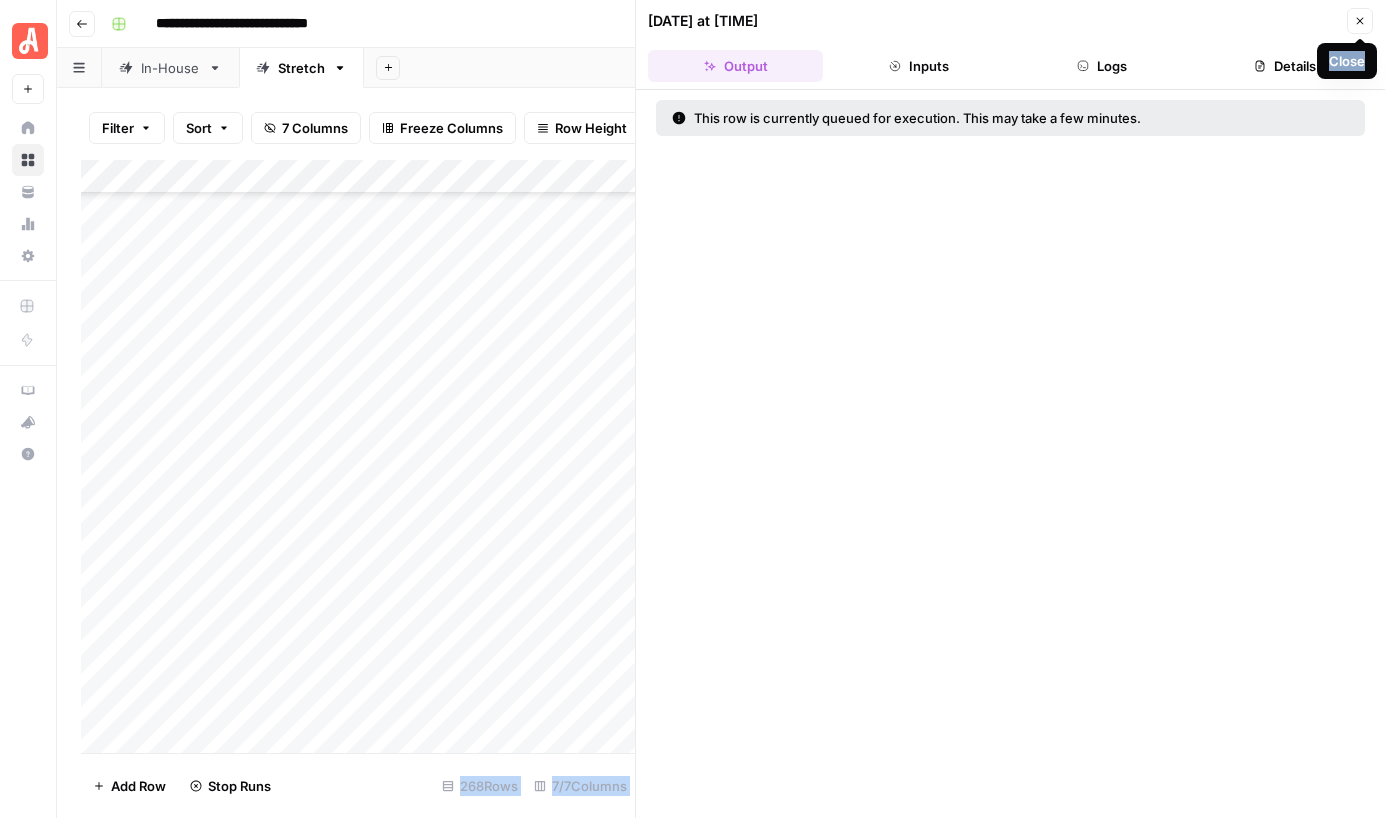 click 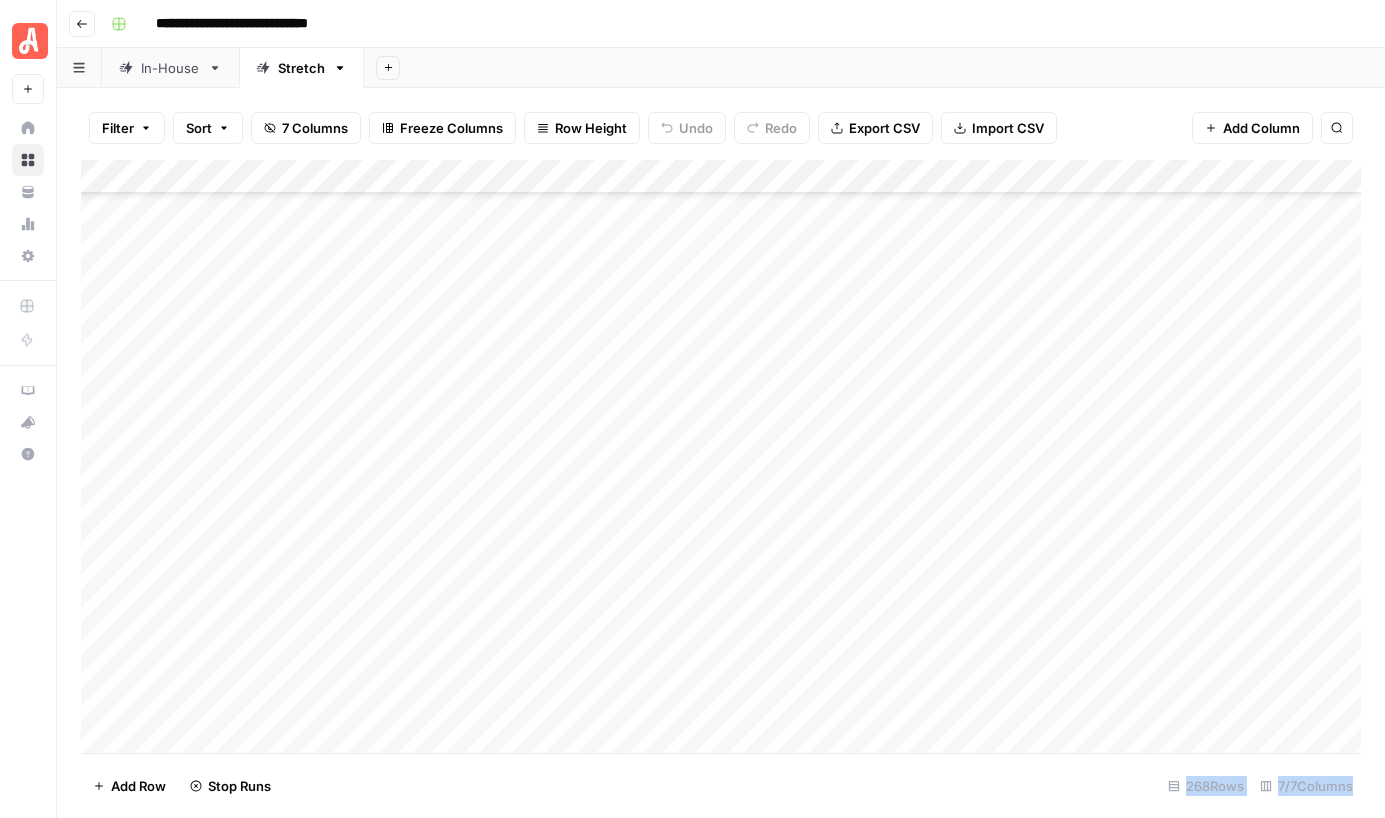click on "Add Column" at bounding box center (721, 456) 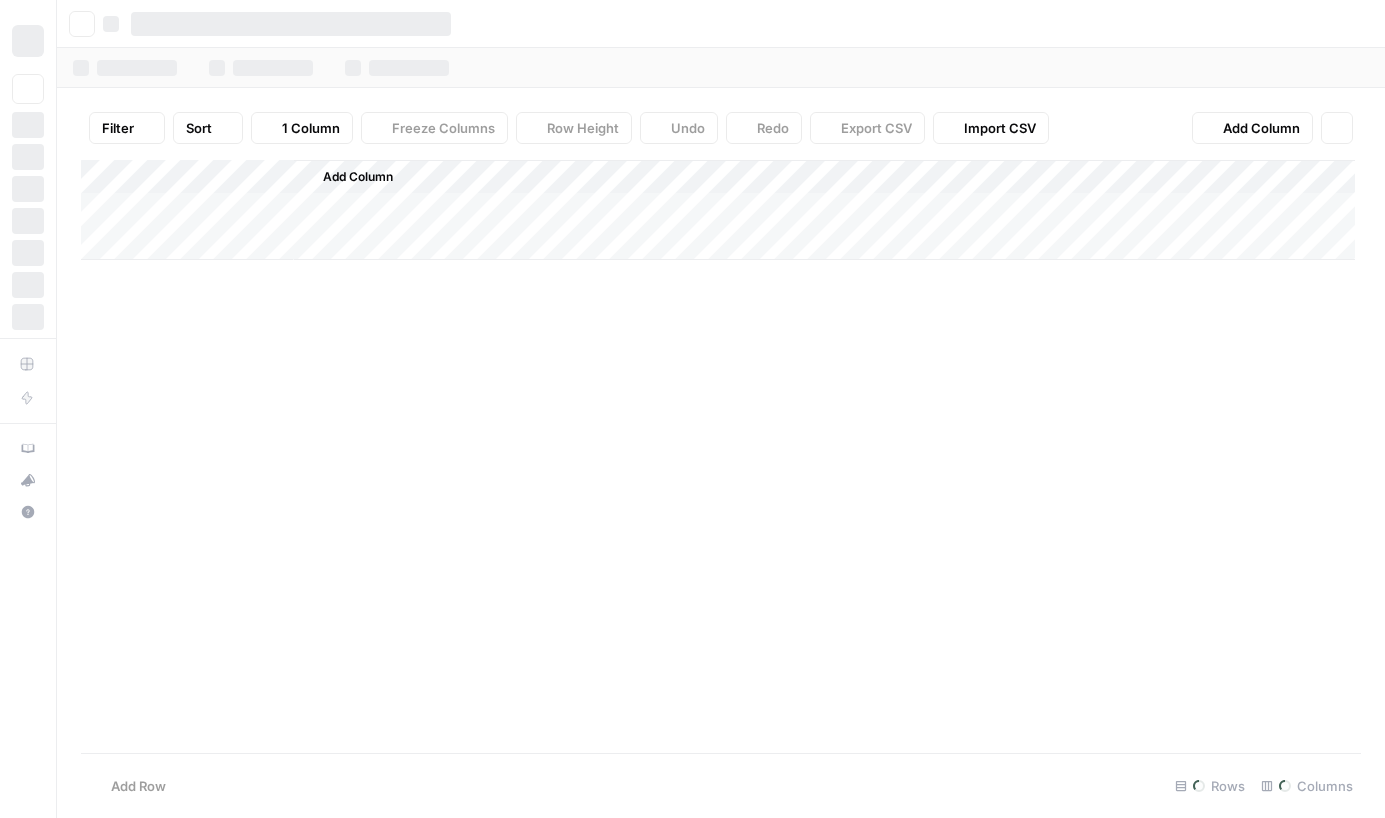 scroll, scrollTop: 0, scrollLeft: 0, axis: both 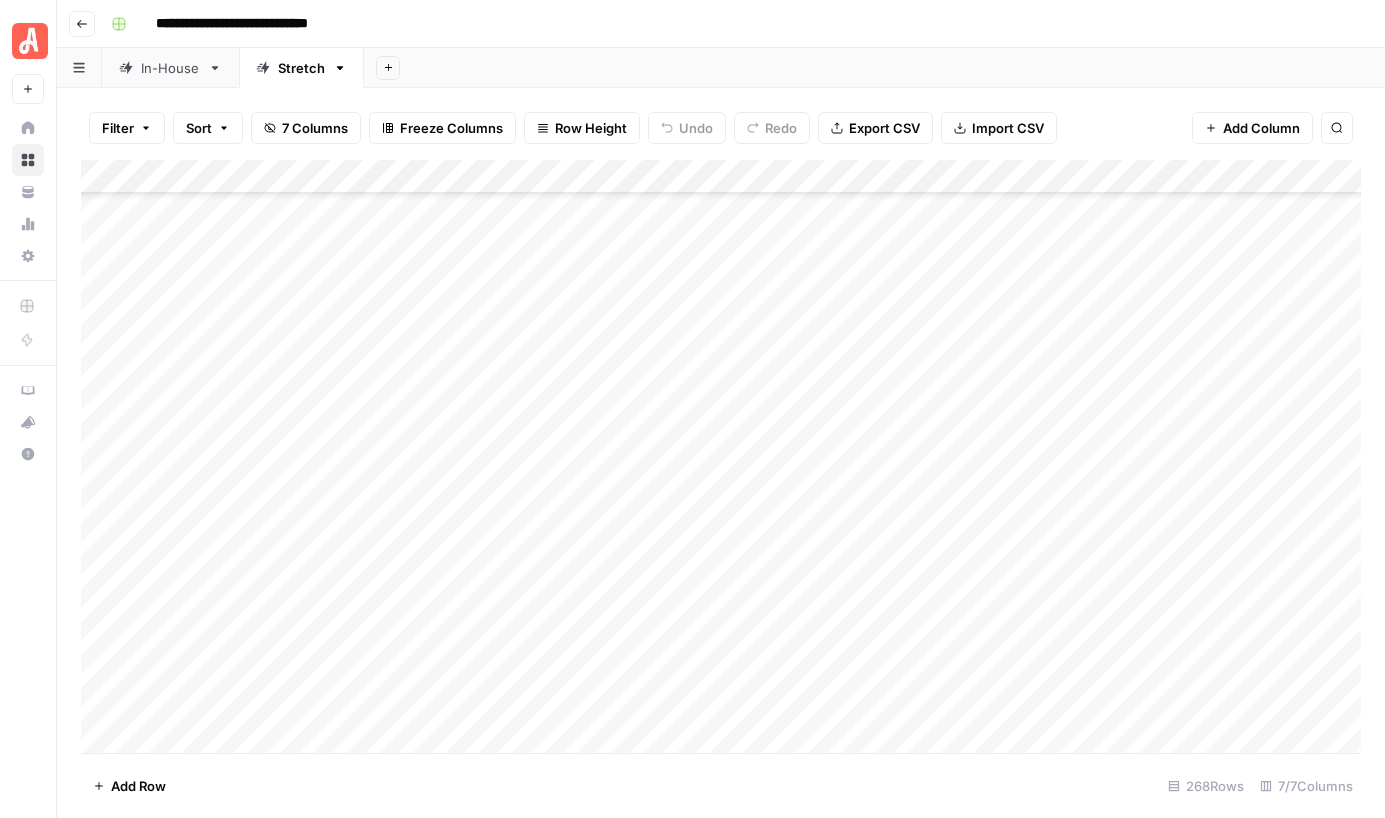 click on "Add Column" at bounding box center (721, 456) 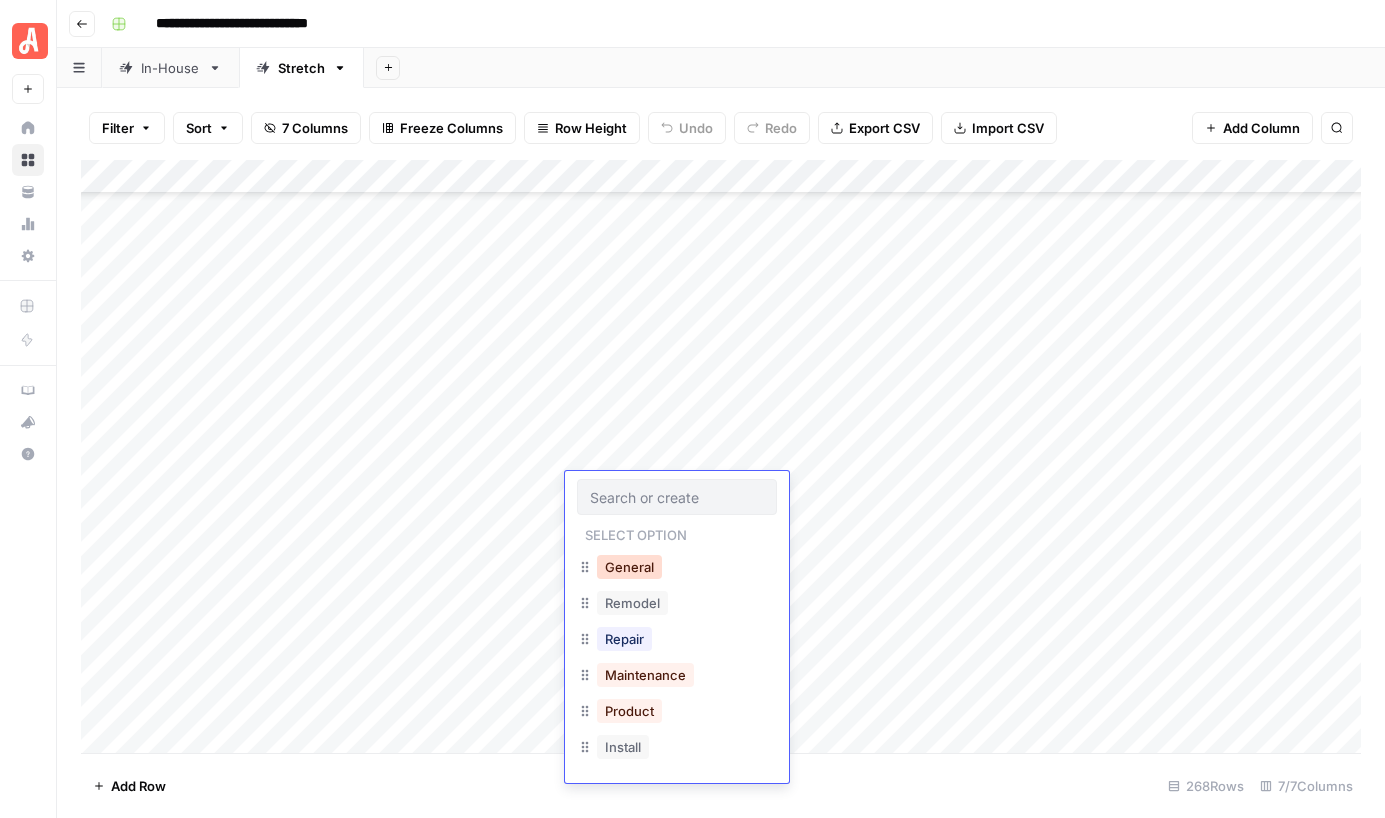 click on "General" at bounding box center [629, 567] 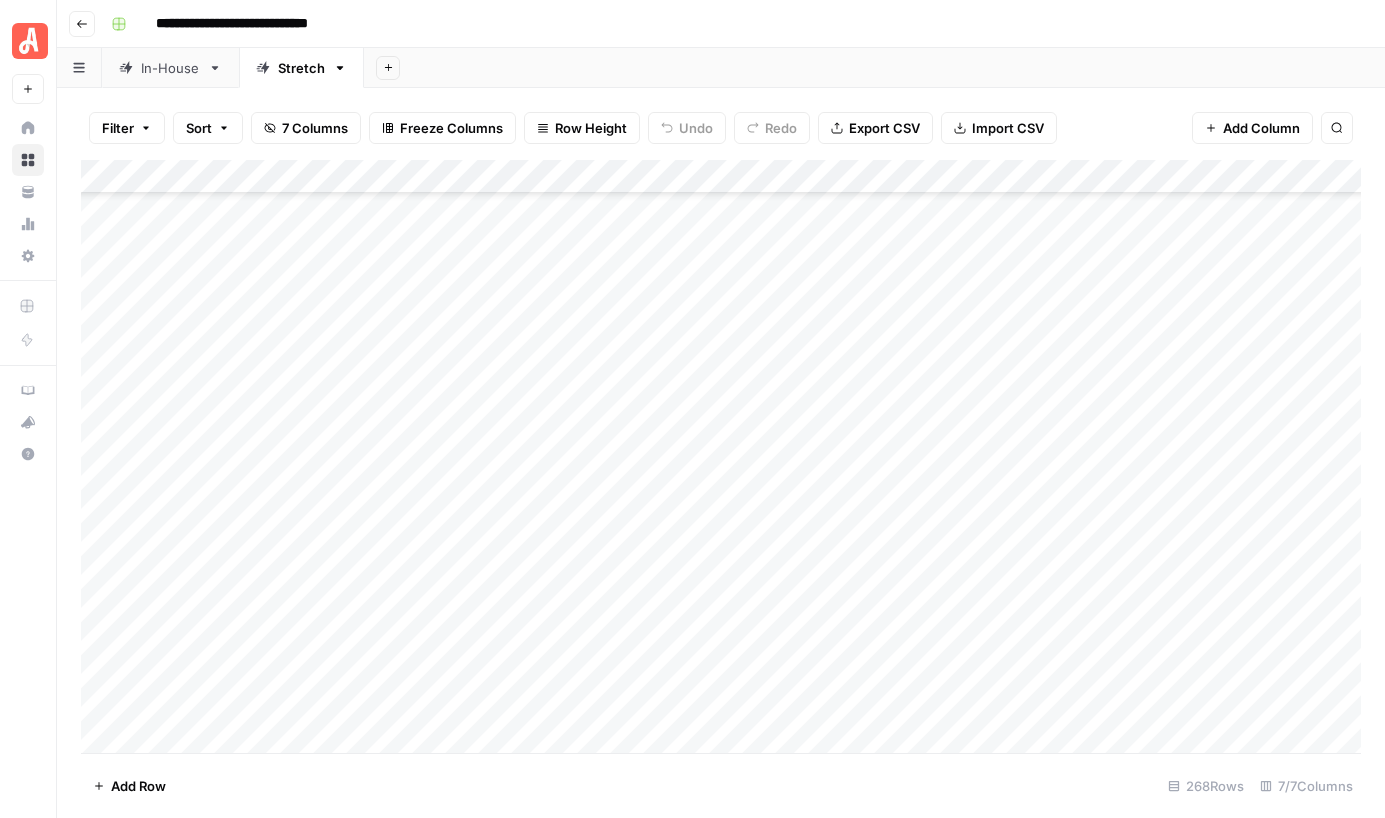 click on "Add Column" at bounding box center (721, 456) 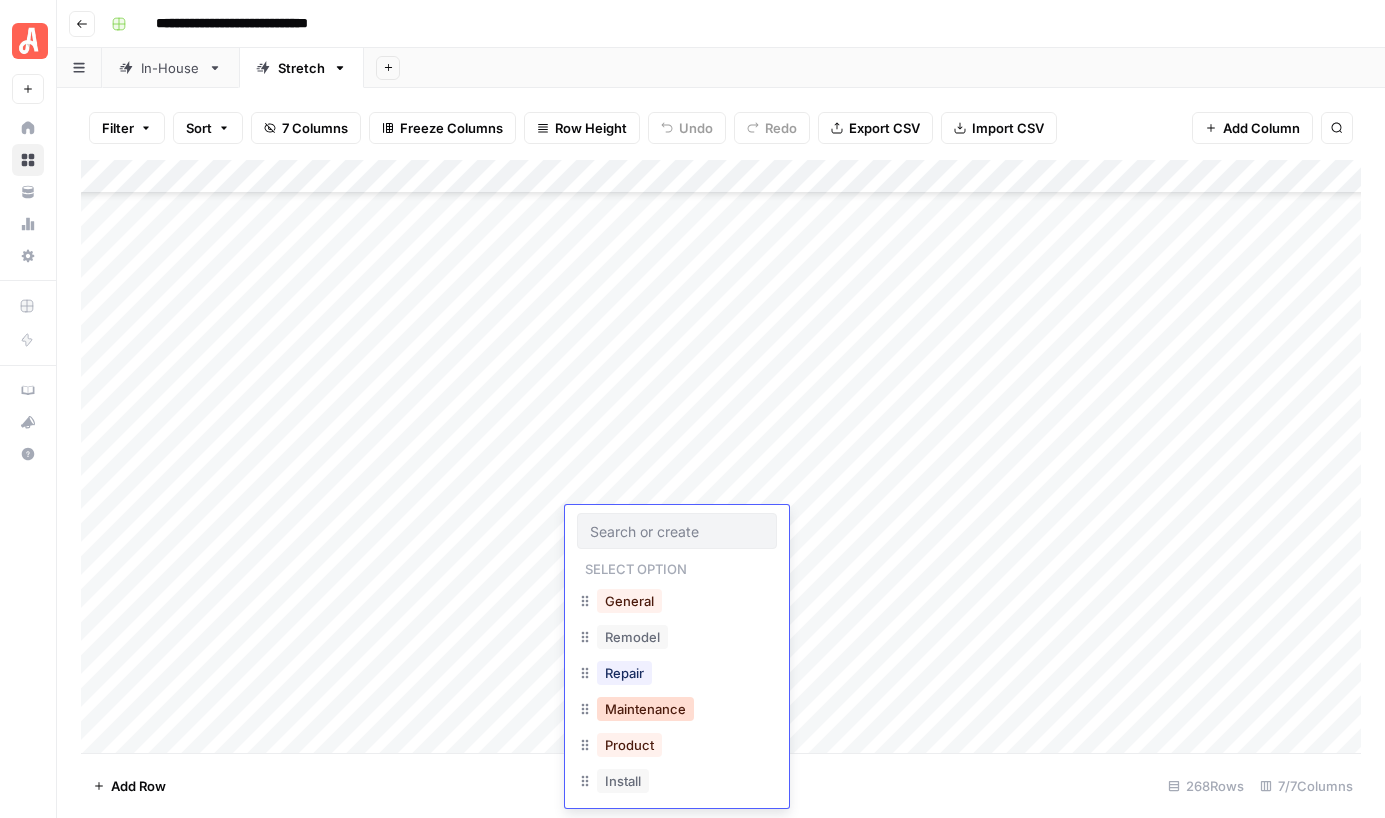 scroll, scrollTop: 9, scrollLeft: 0, axis: vertical 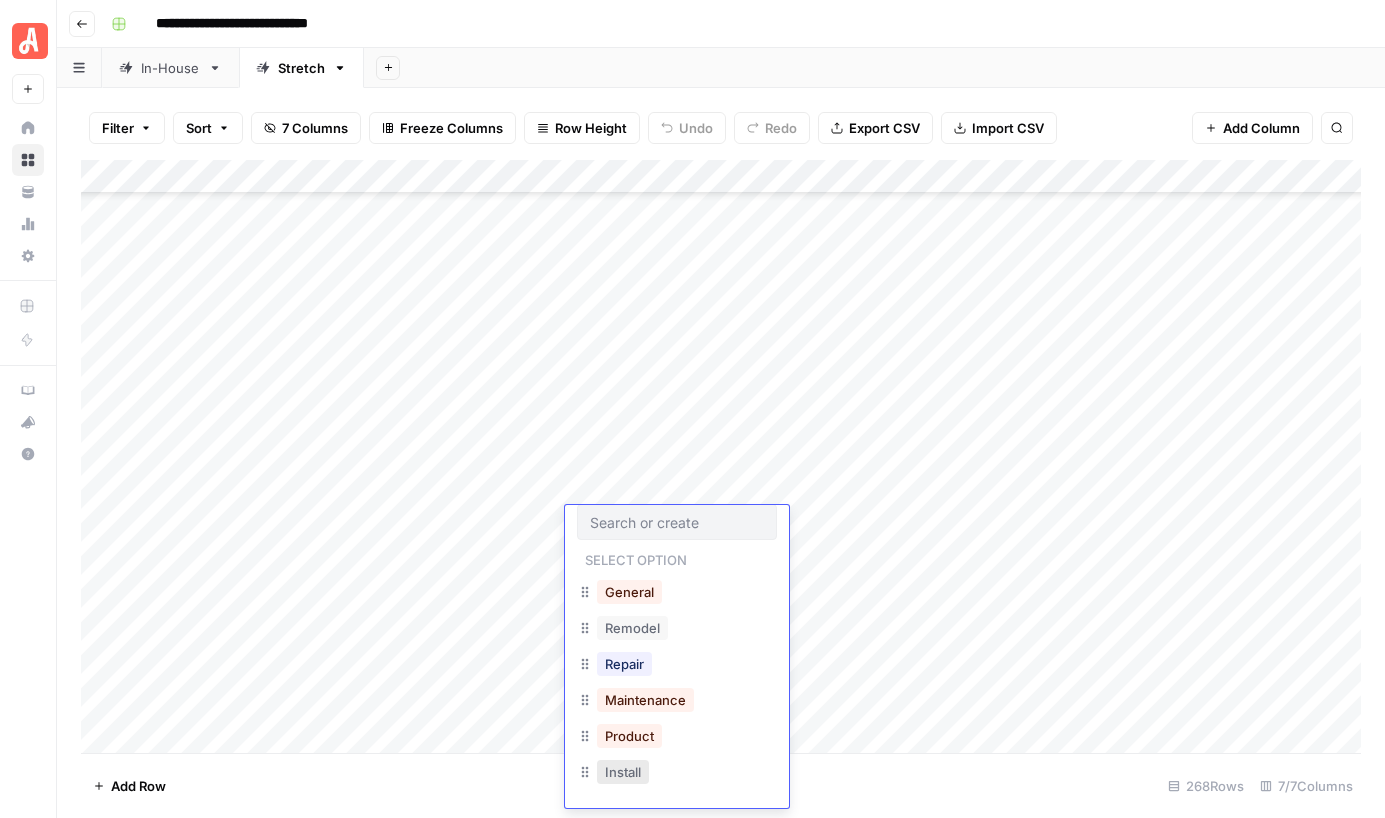 click on "Install" at bounding box center (623, 772) 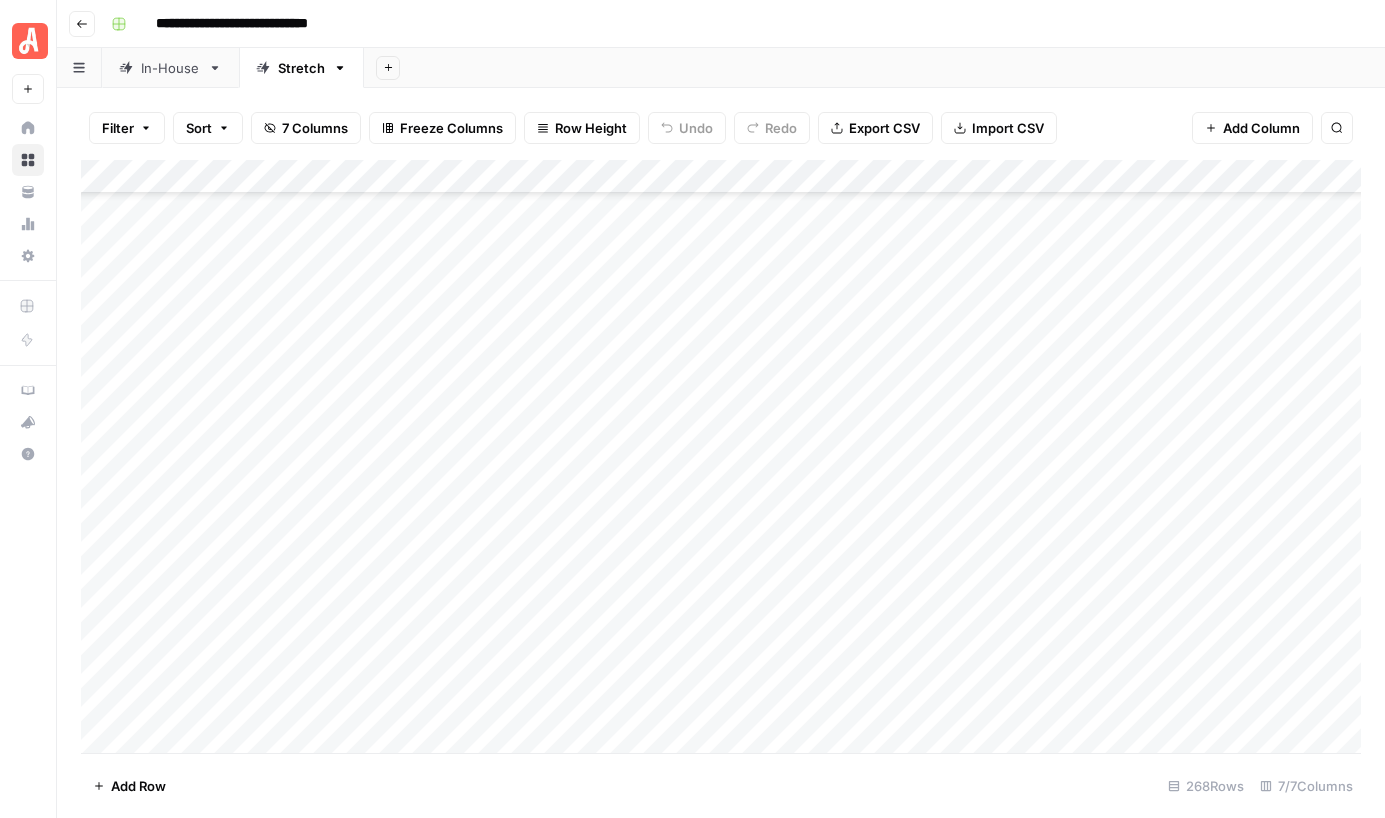 click on "Add Column" at bounding box center [721, 456] 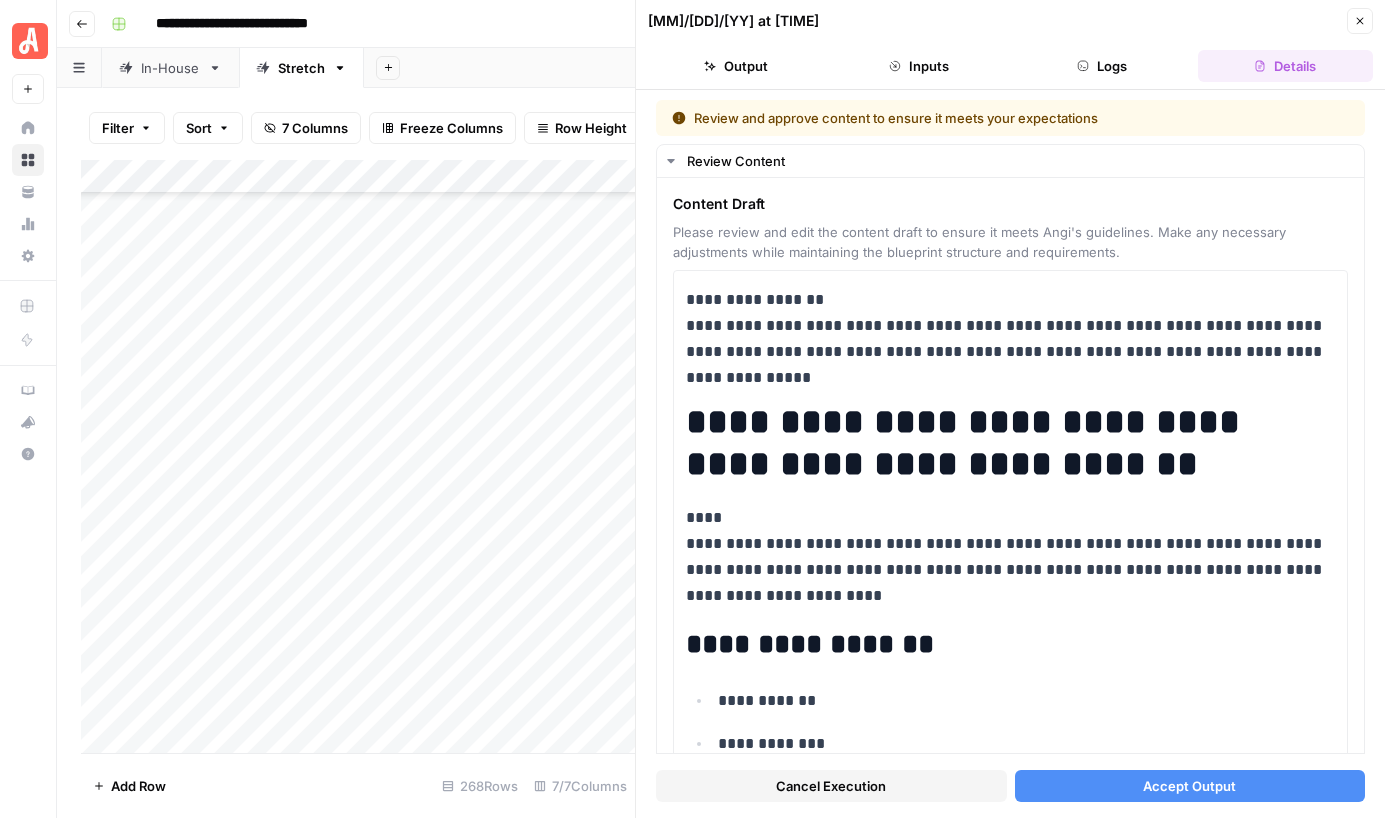 click on "Accept Output" at bounding box center (1189, 786) 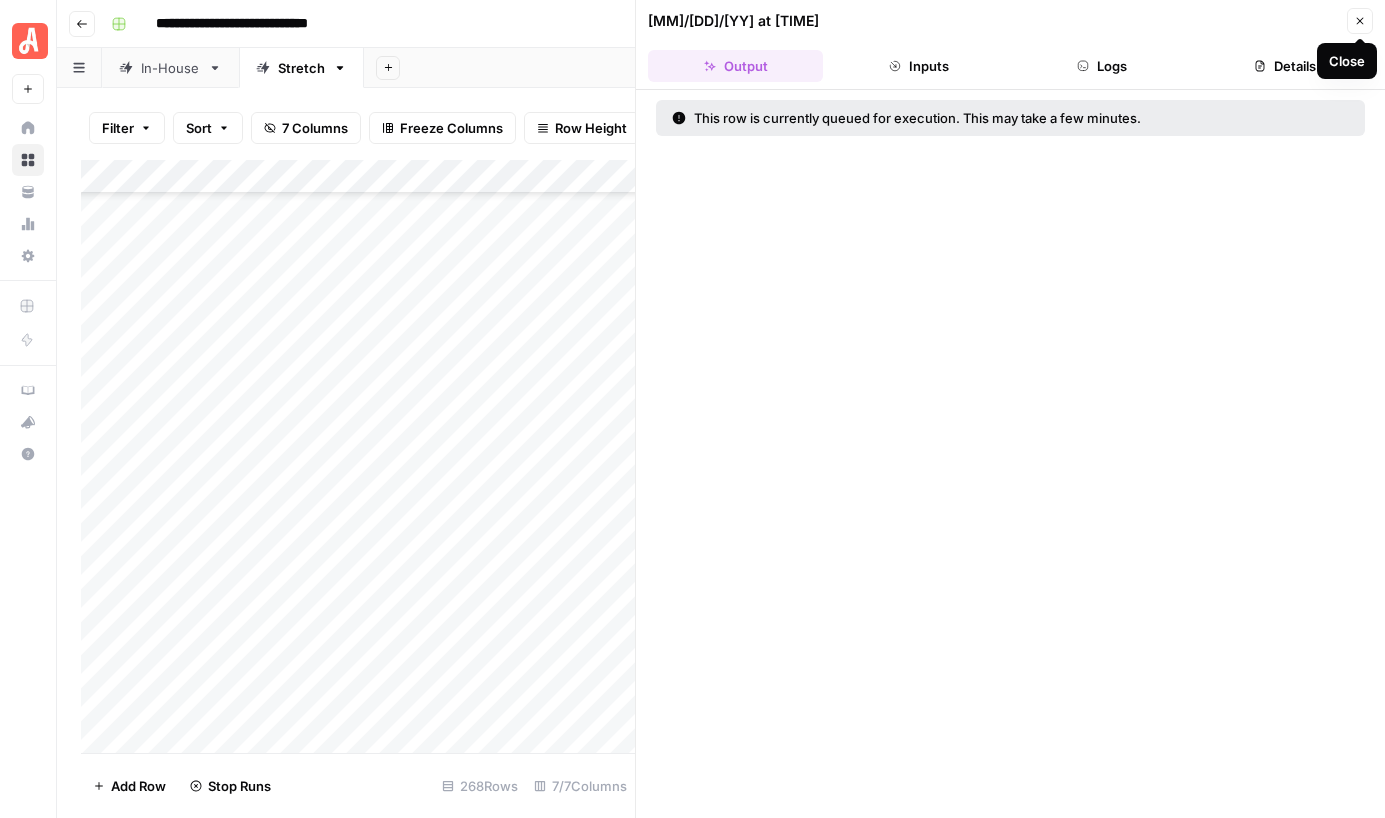 click on "Close" at bounding box center [1360, 21] 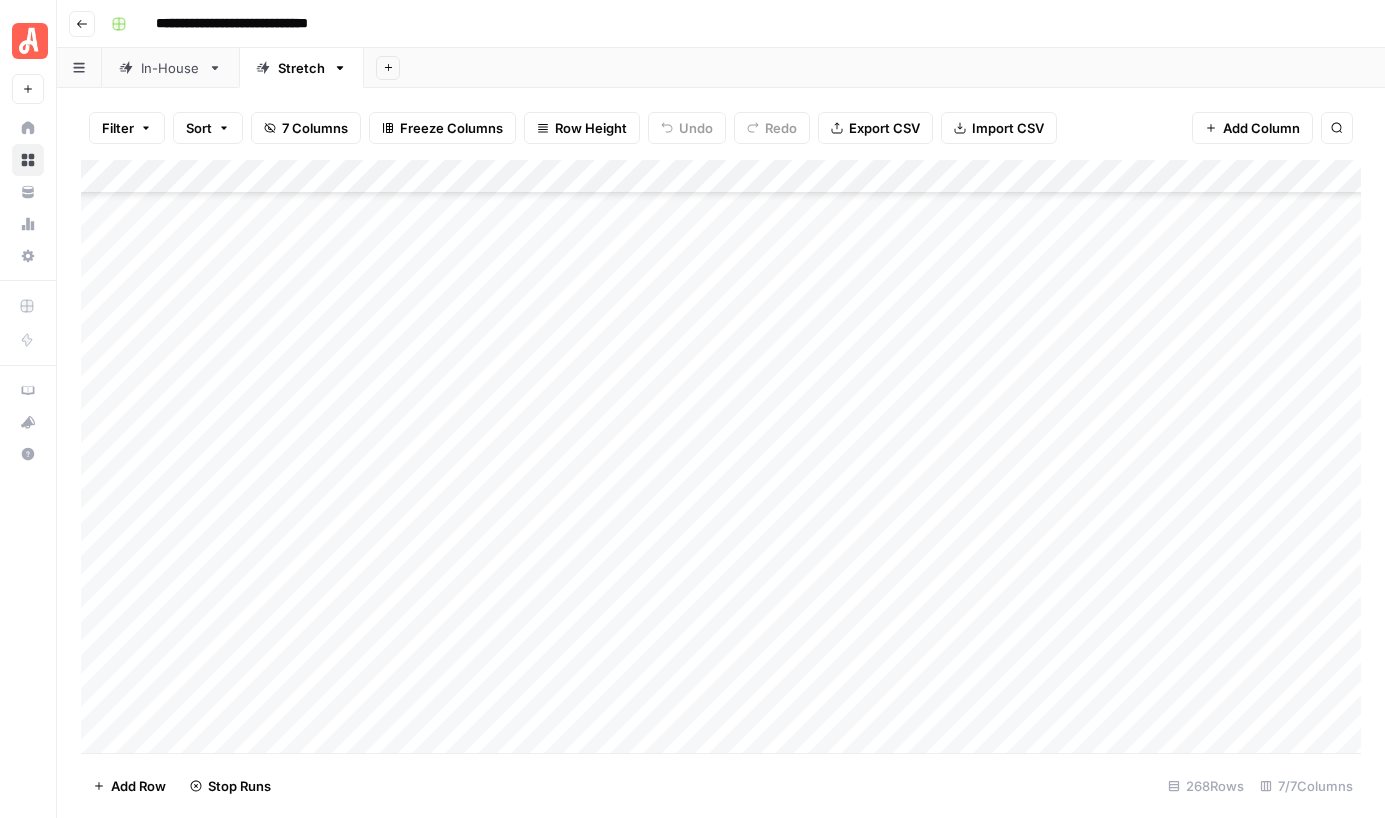 click on "Add Column" at bounding box center [721, 456] 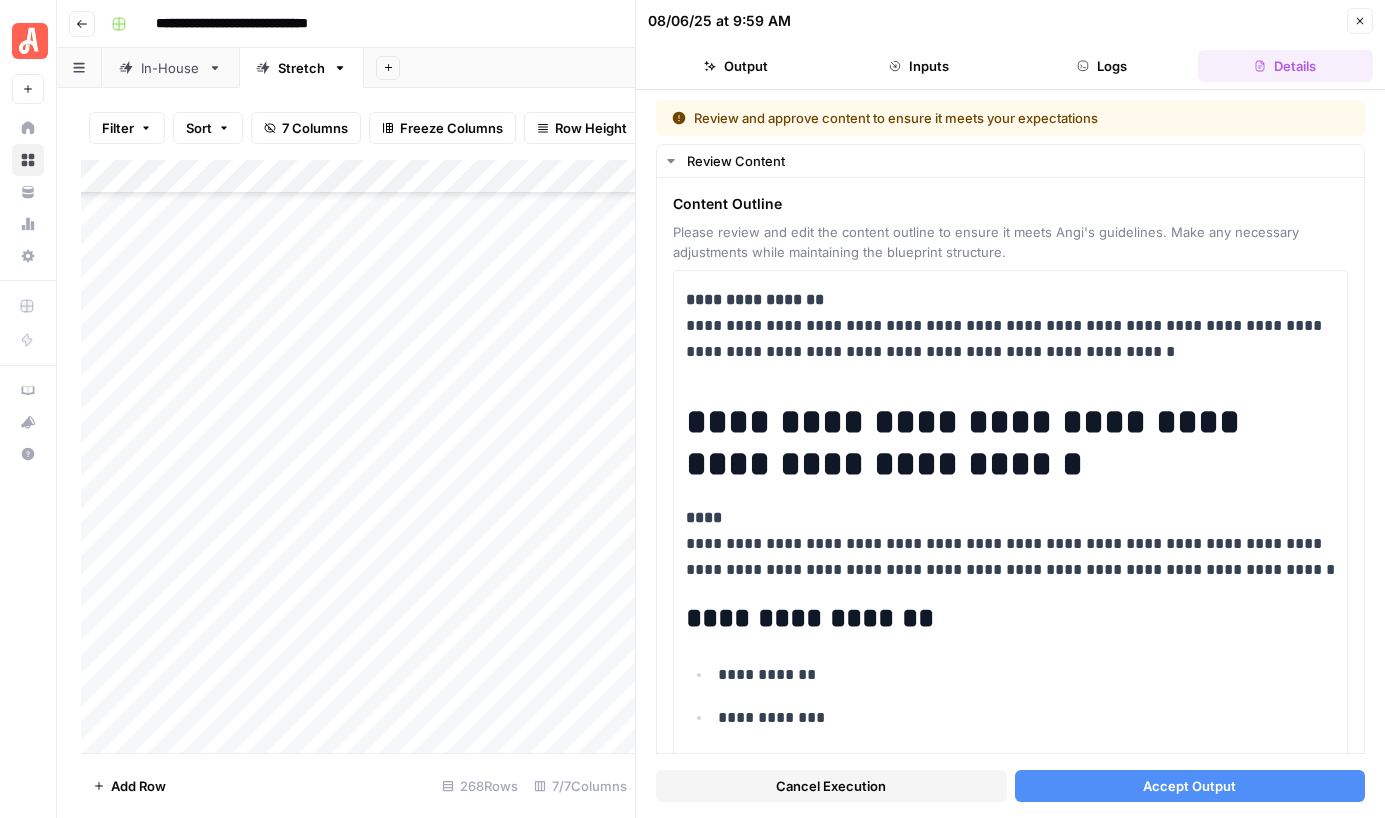 click on "Accept Output" at bounding box center (1189, 786) 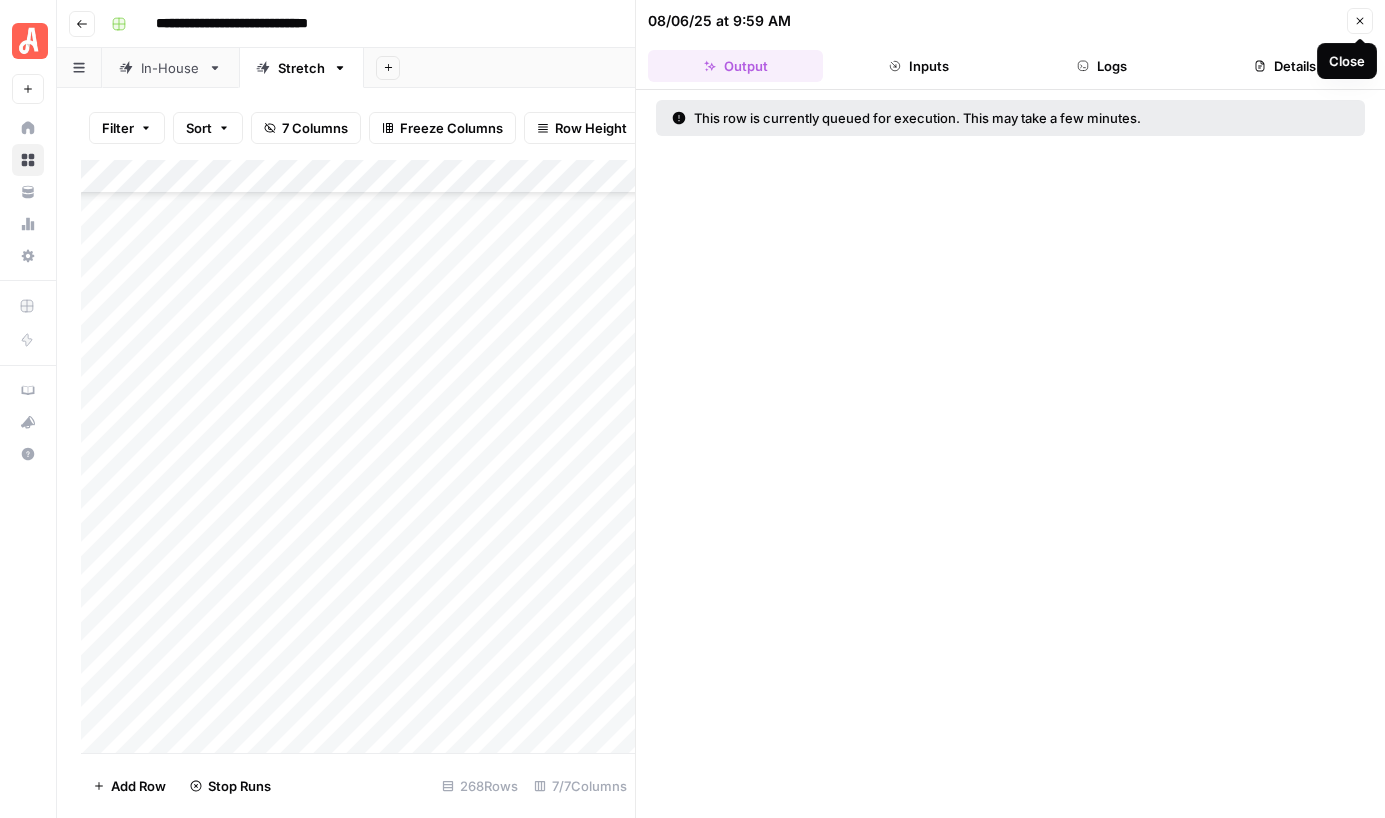 click 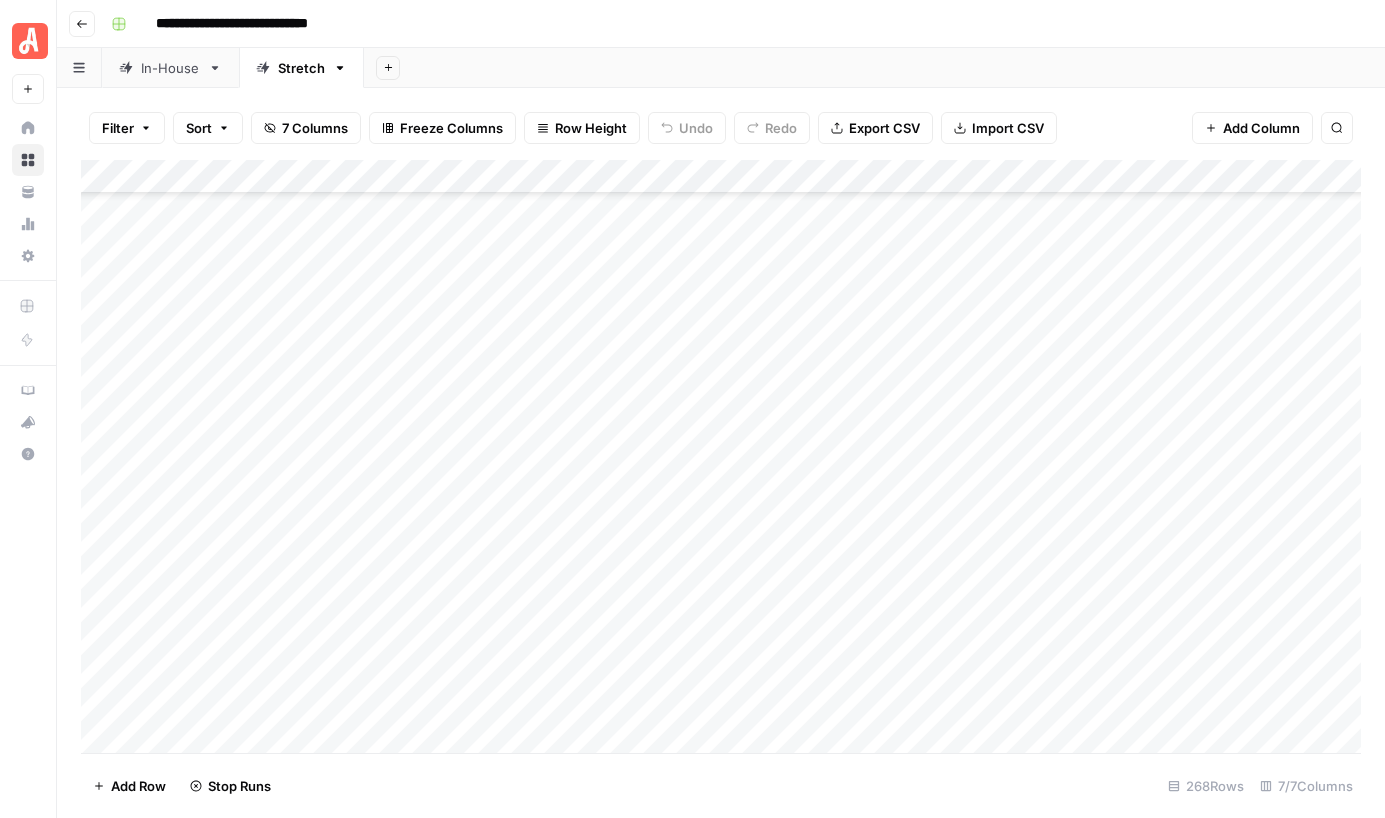 click on "Add Column" at bounding box center (721, 456) 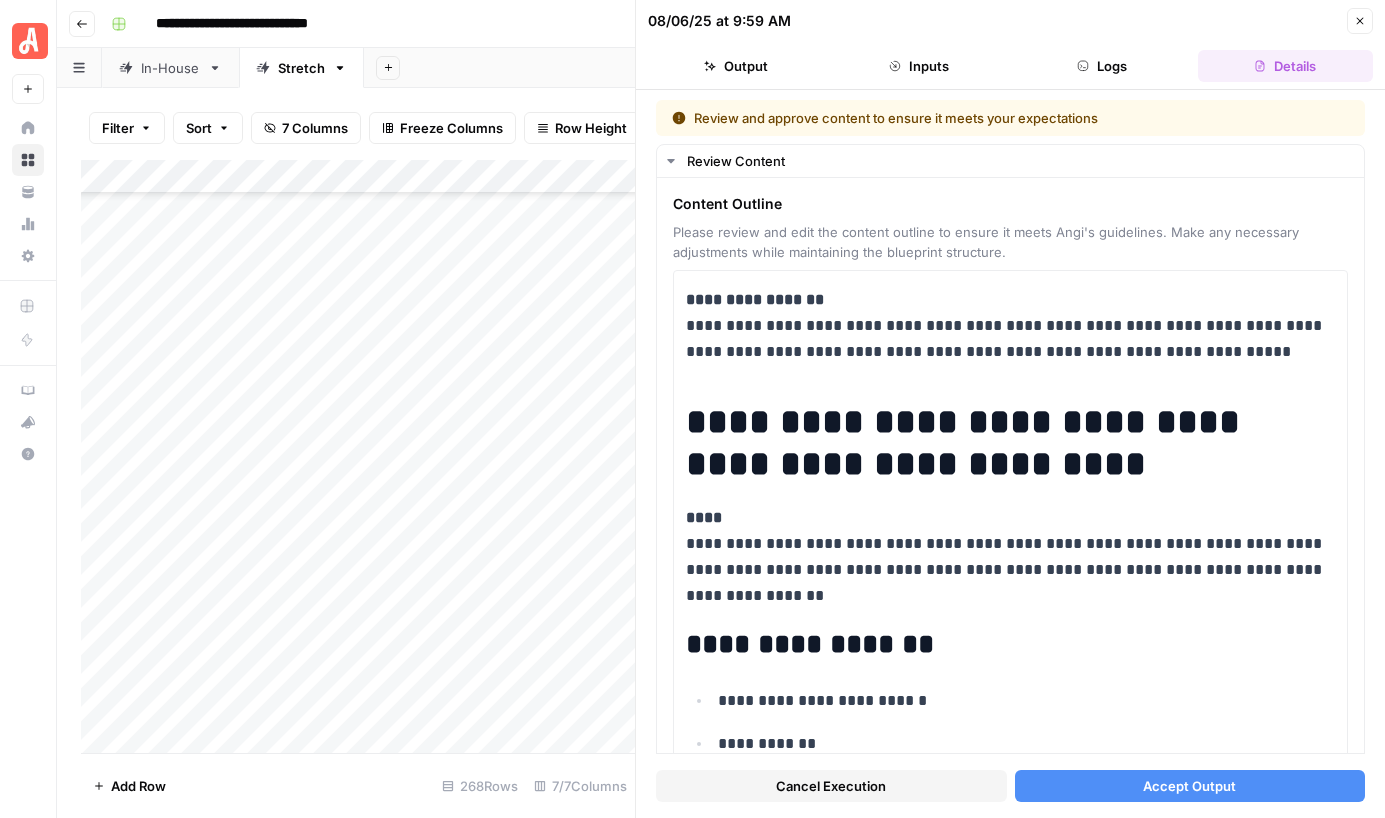 click on "Accept Output" at bounding box center [1189, 786] 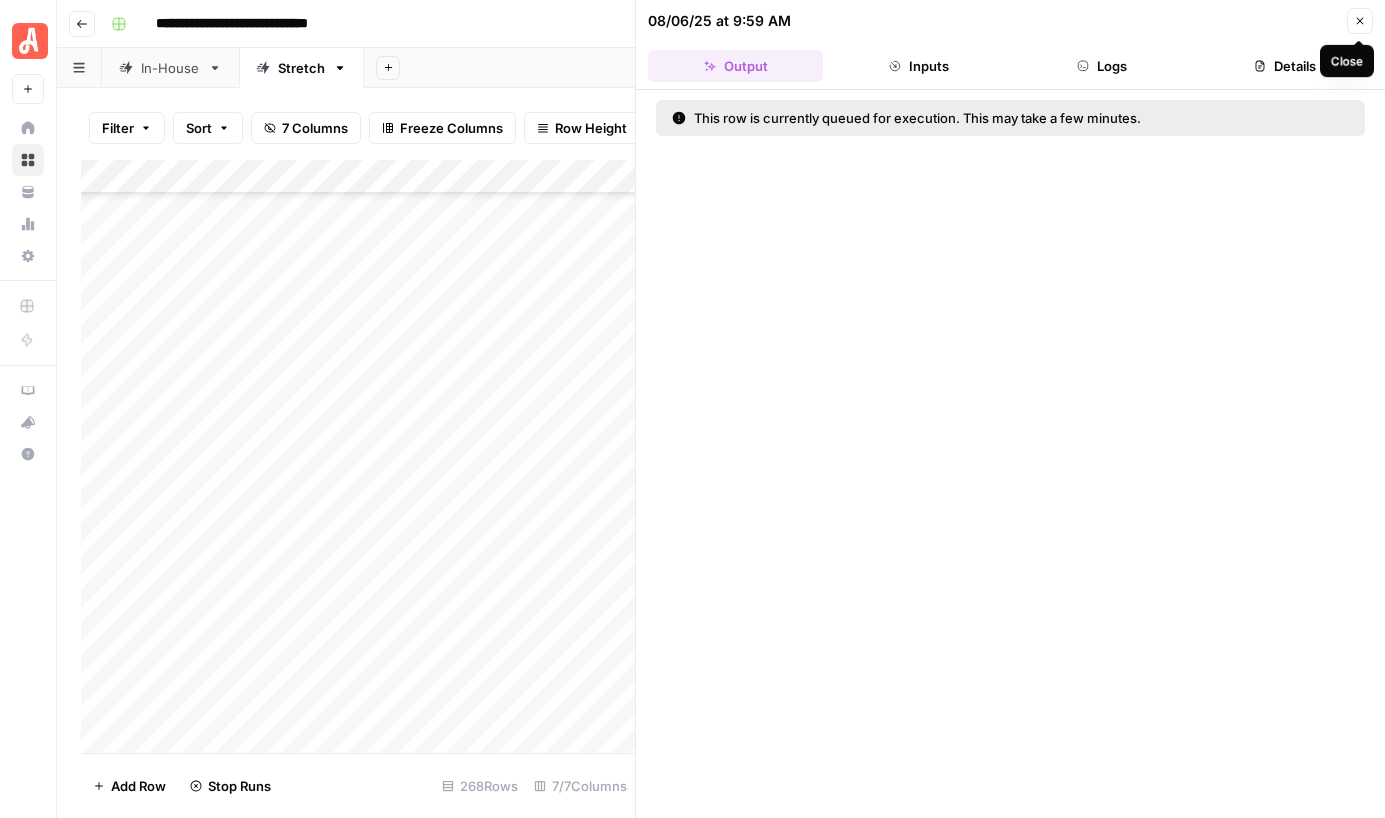 click 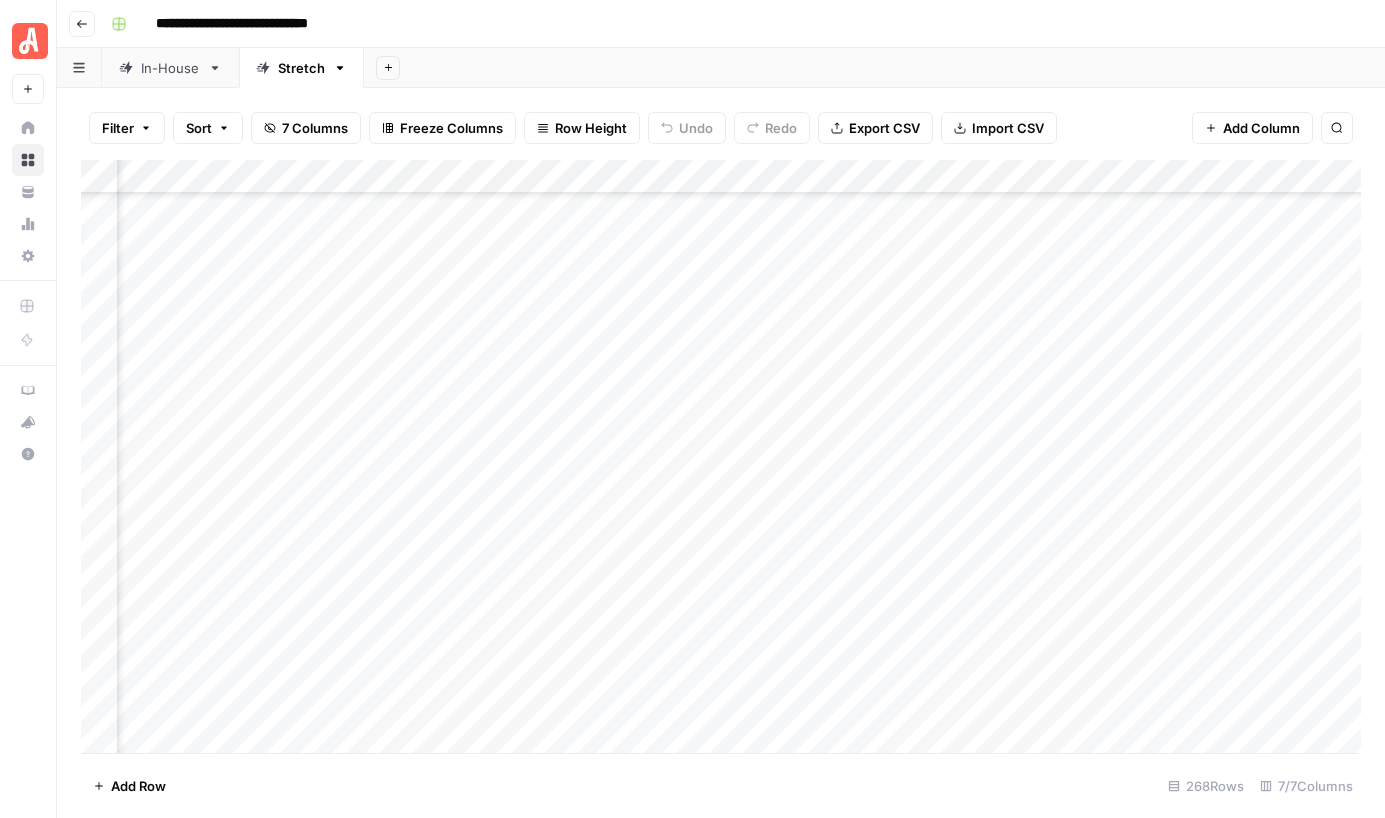 scroll, scrollTop: 7710, scrollLeft: 164, axis: both 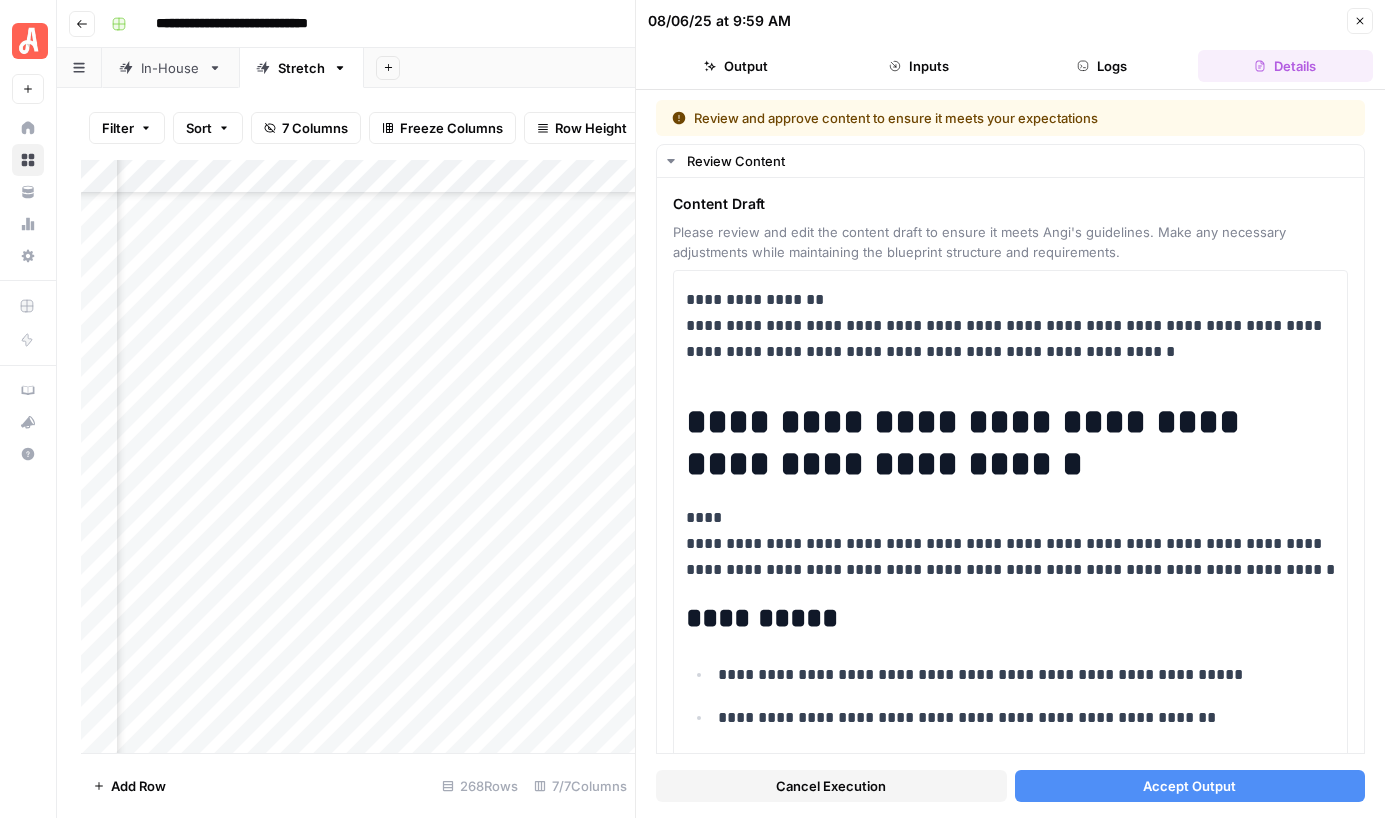 click on "Accept Output" at bounding box center [1189, 786] 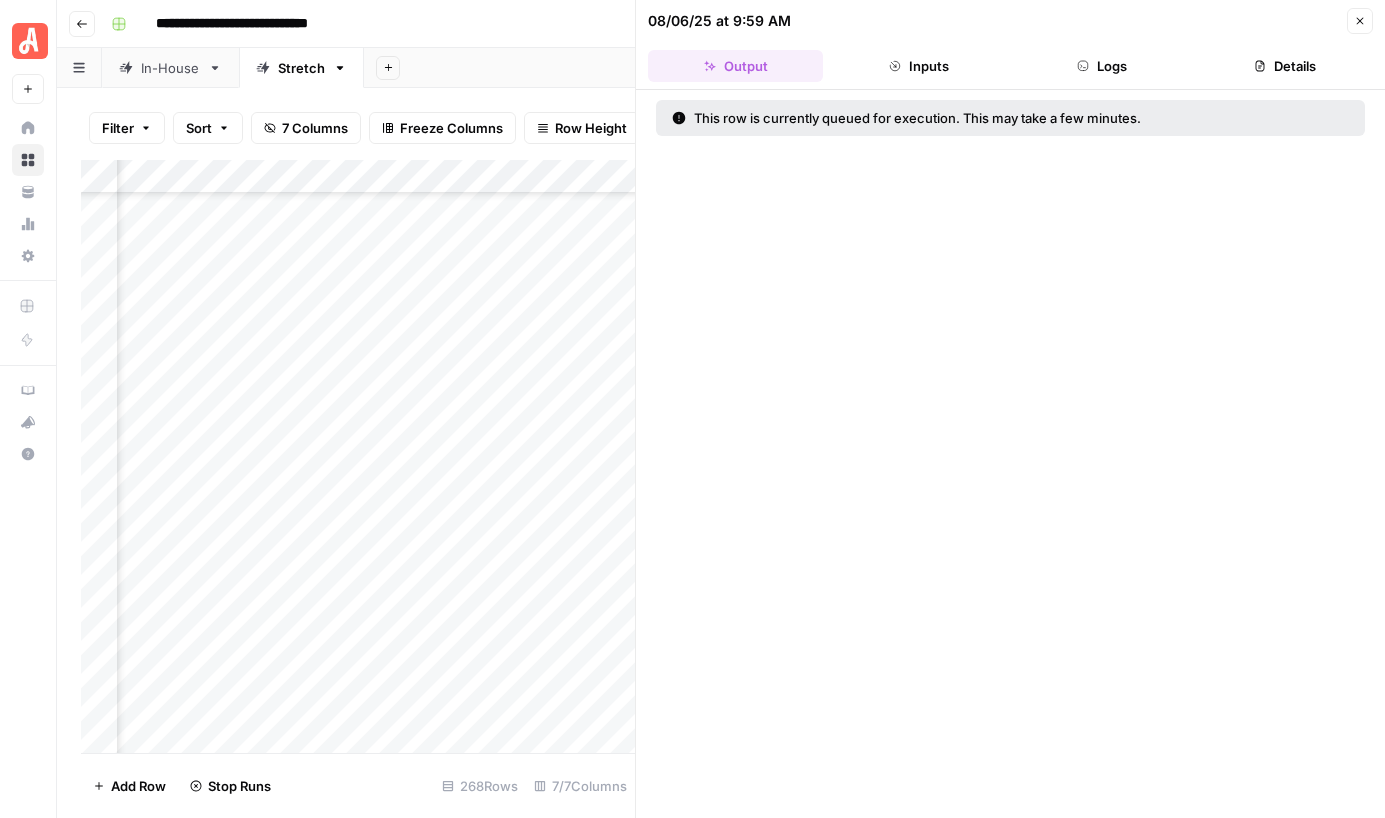 click on "Close" at bounding box center (1360, 21) 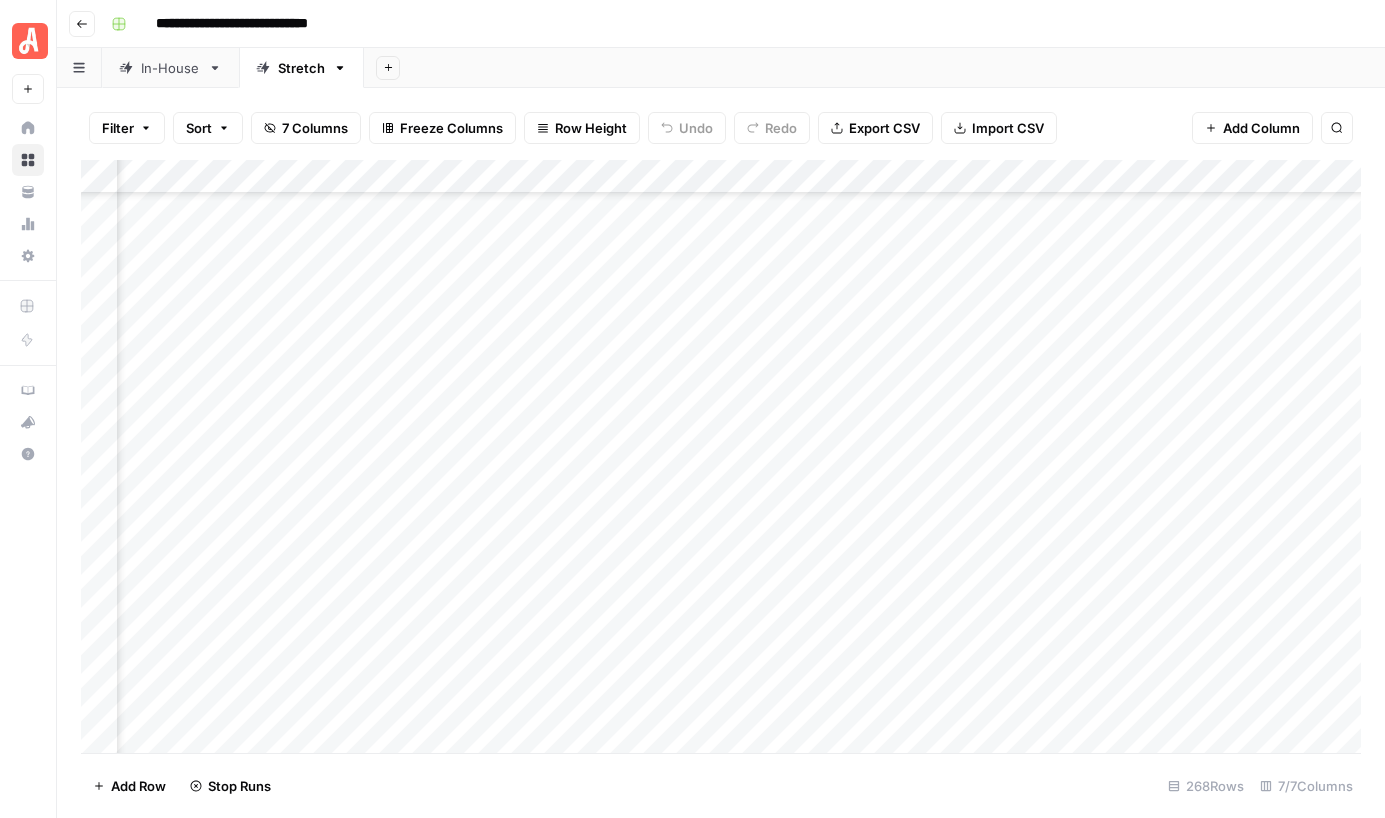 click on "Add Column" at bounding box center (721, 456) 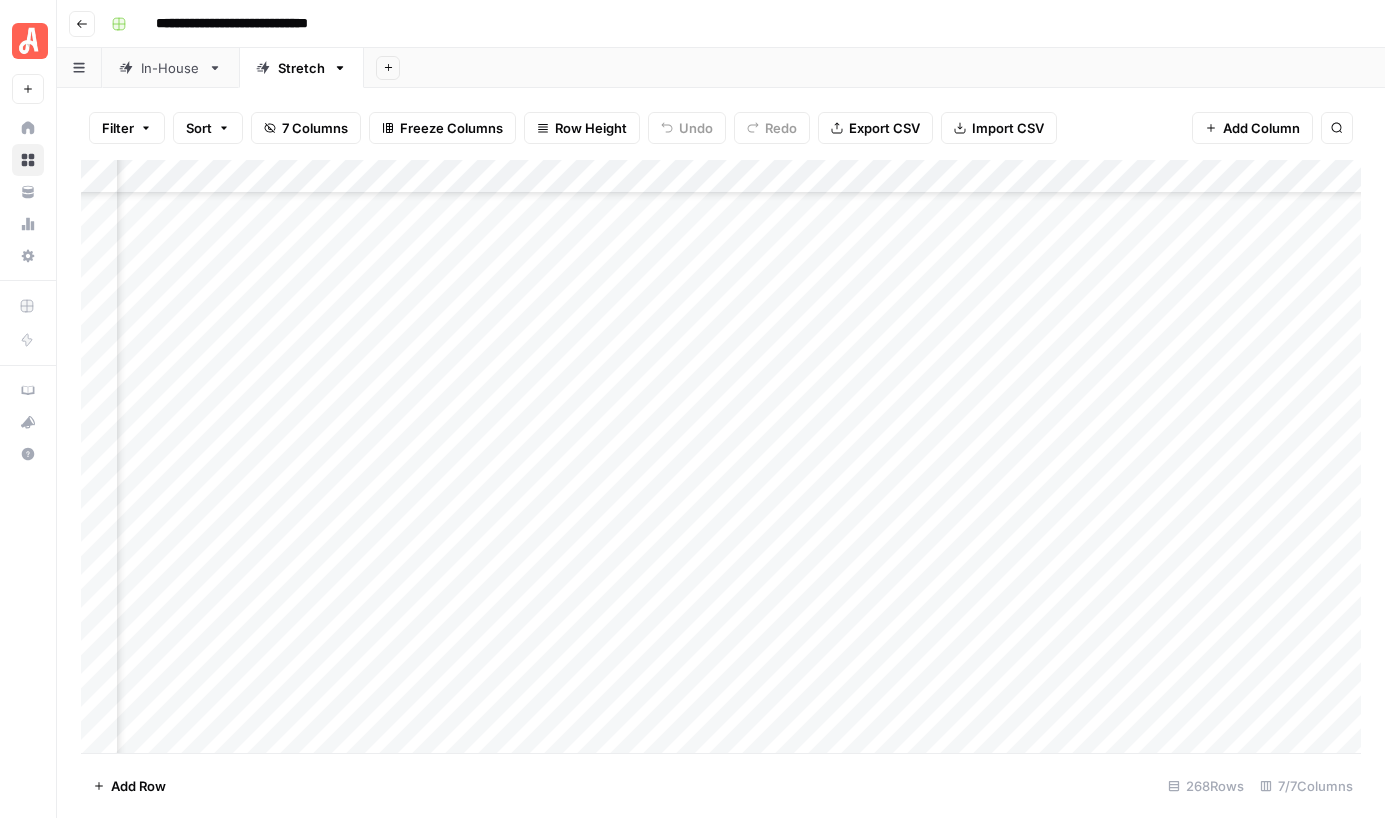 click on "Add Column" at bounding box center (721, 456) 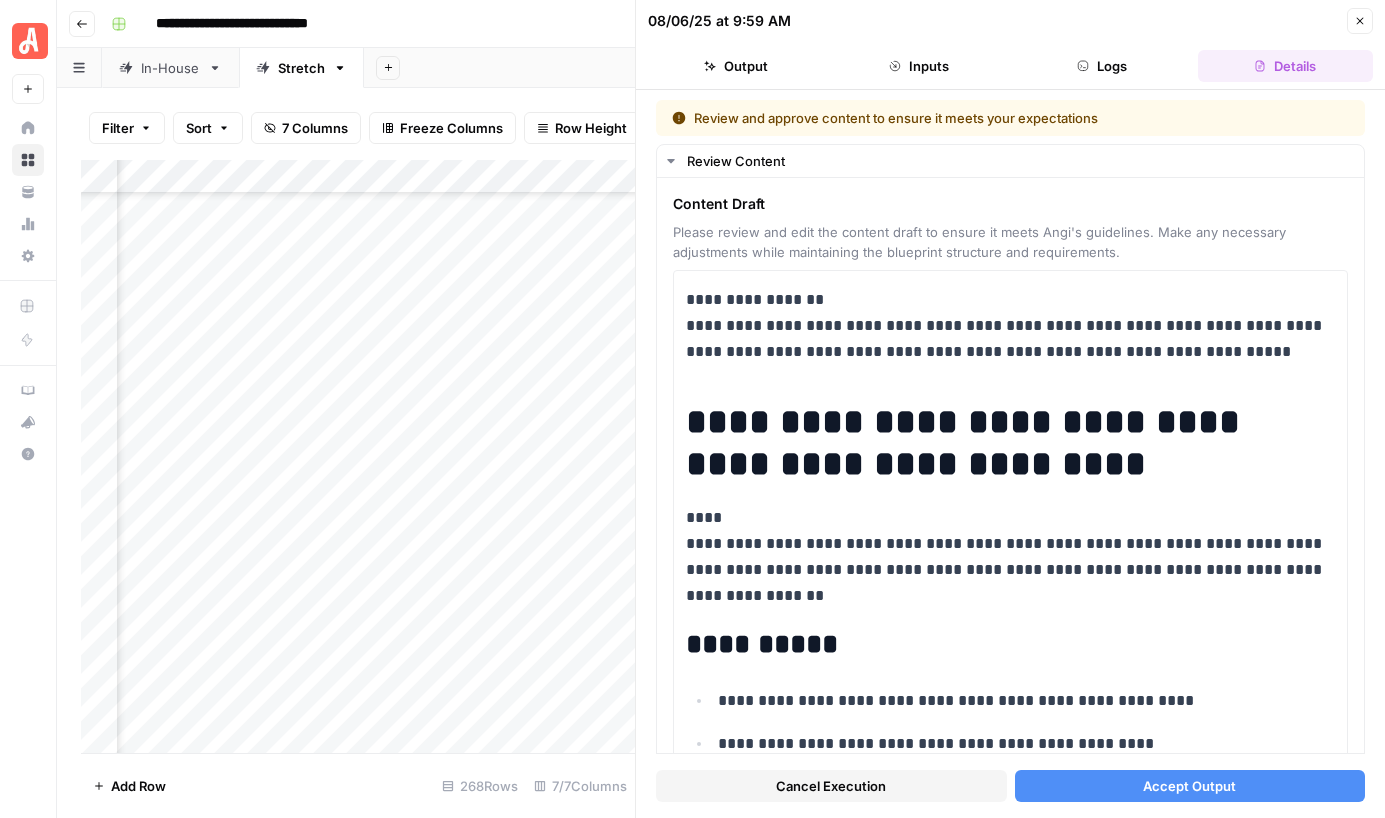 click on "Accept Output" at bounding box center [1189, 786] 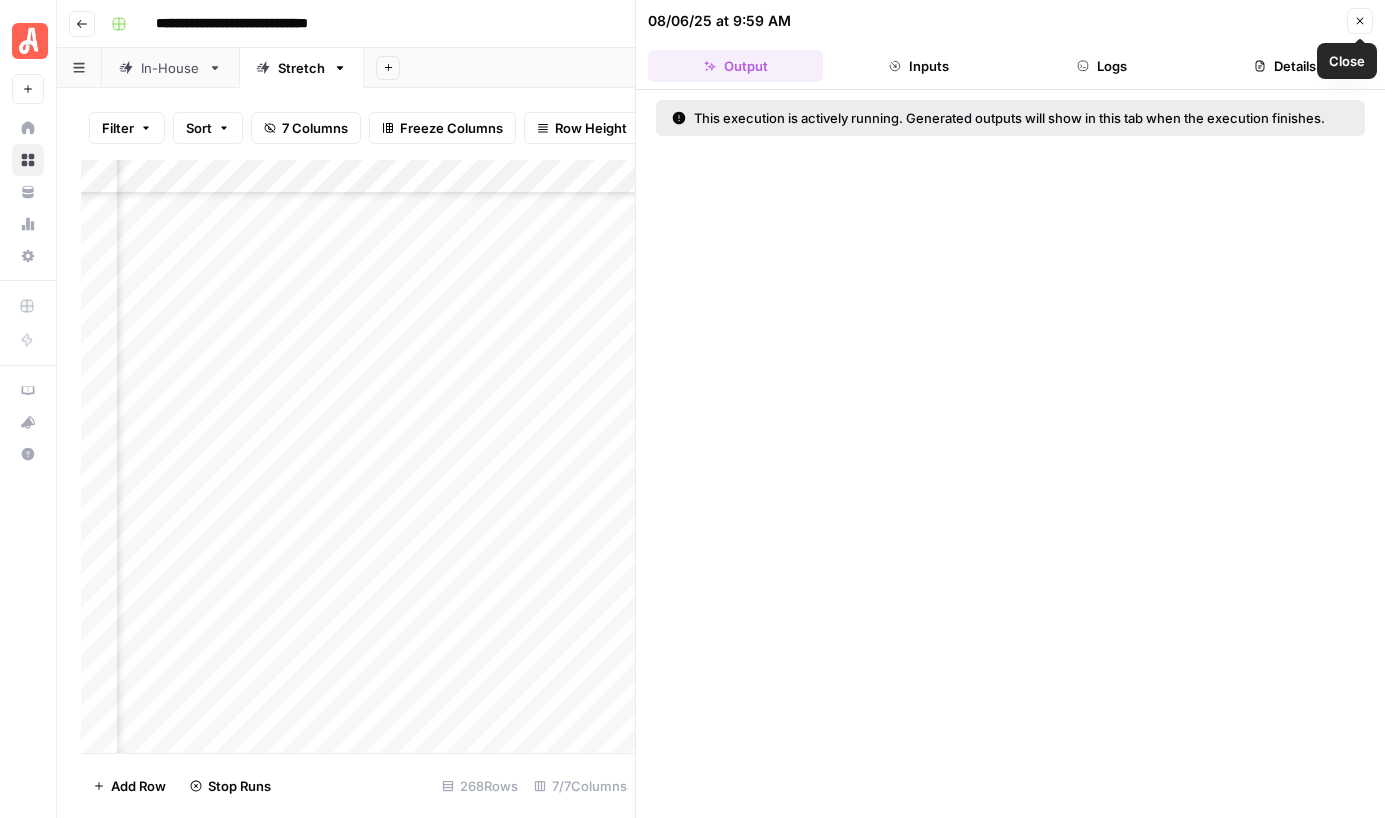 click 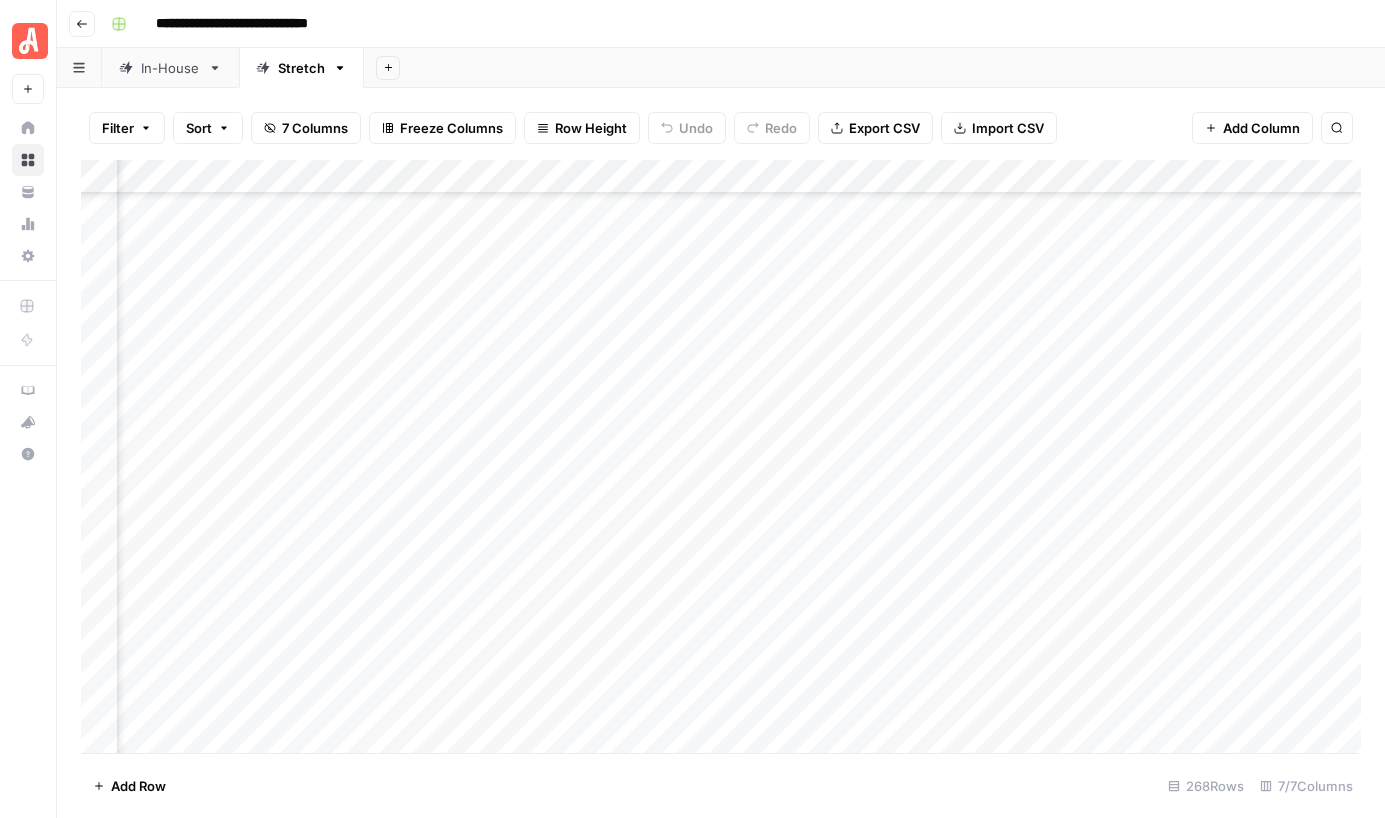 click on "Add Column" at bounding box center (721, 456) 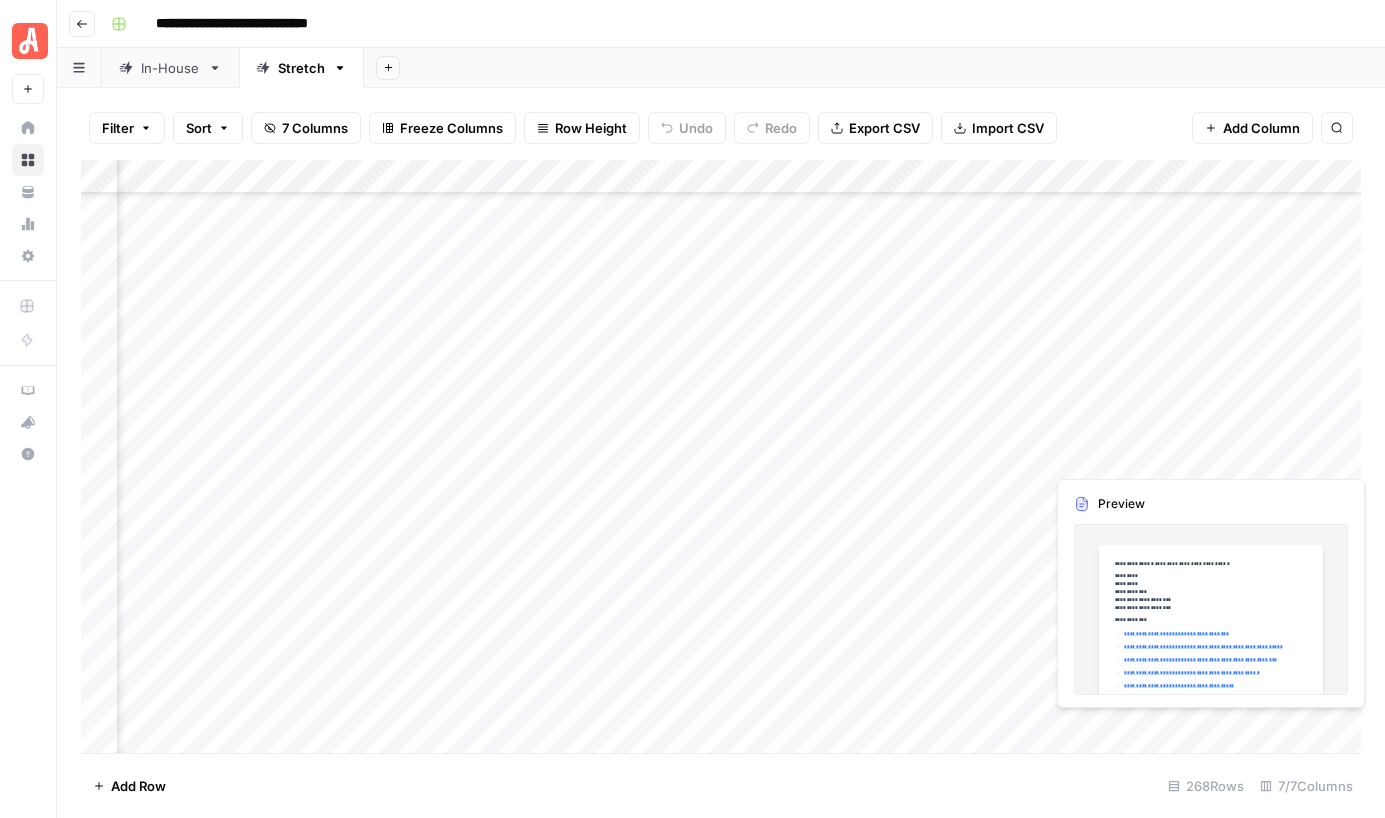 click on "Add Column" at bounding box center [721, 456] 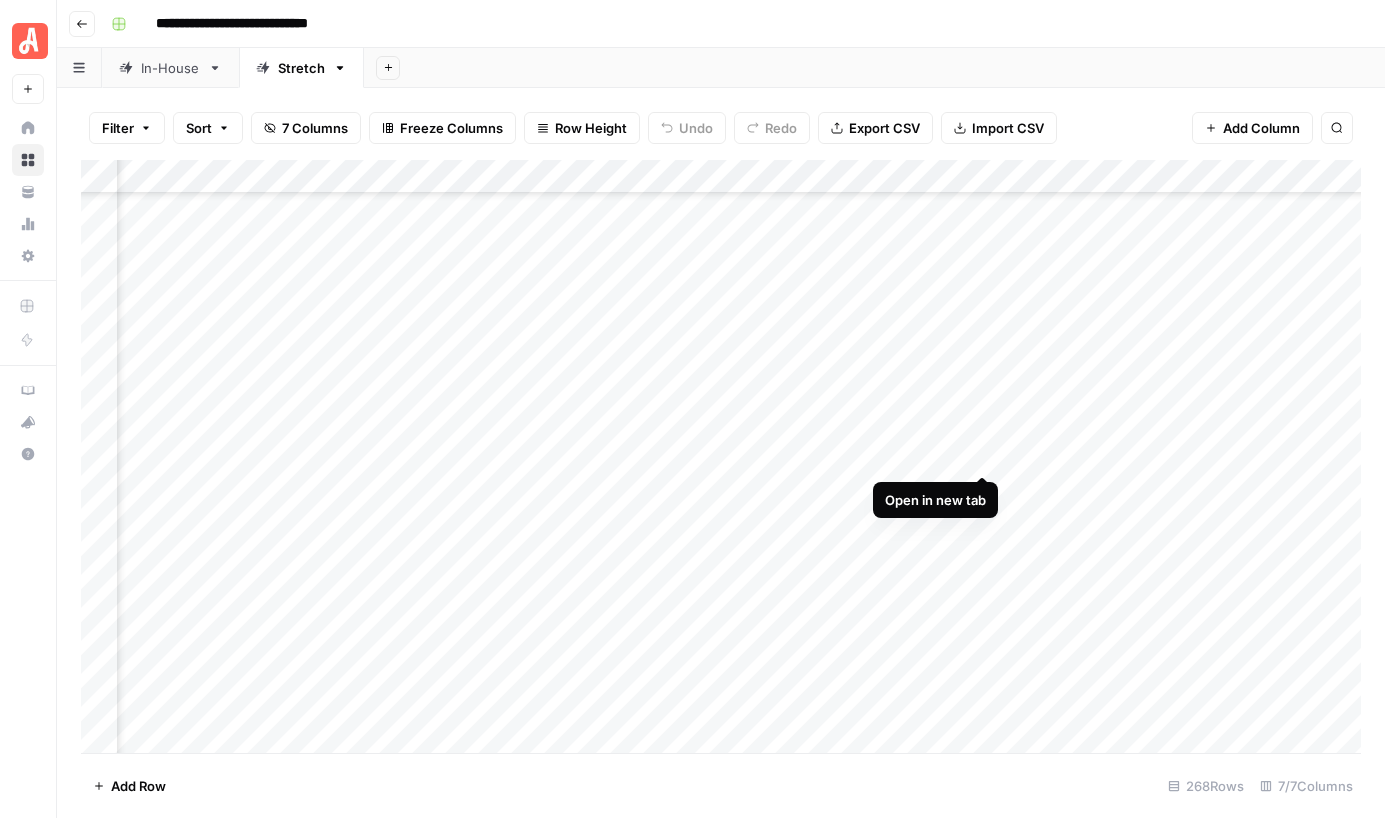 click on "Add Column" at bounding box center [721, 456] 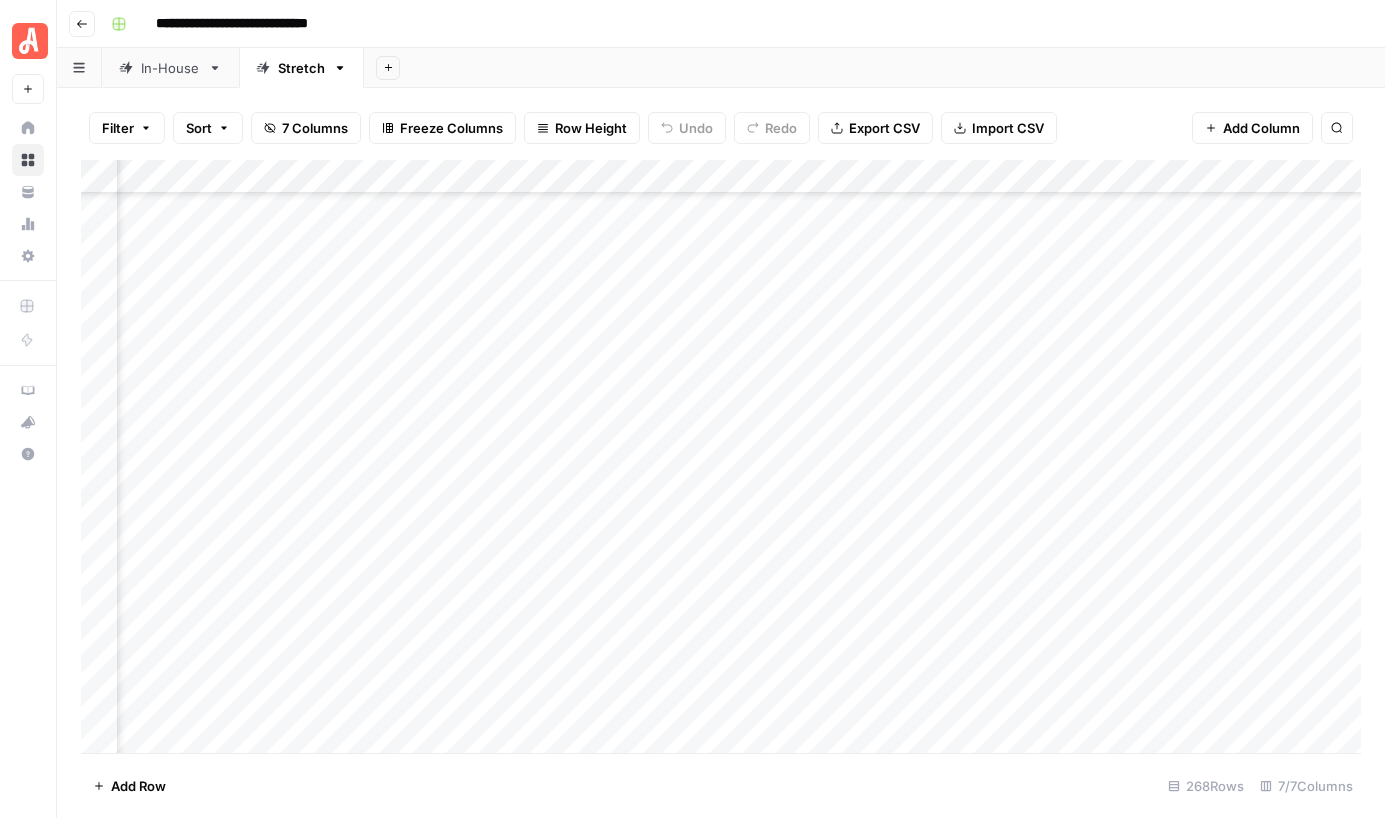 click on "Add Column" at bounding box center (721, 456) 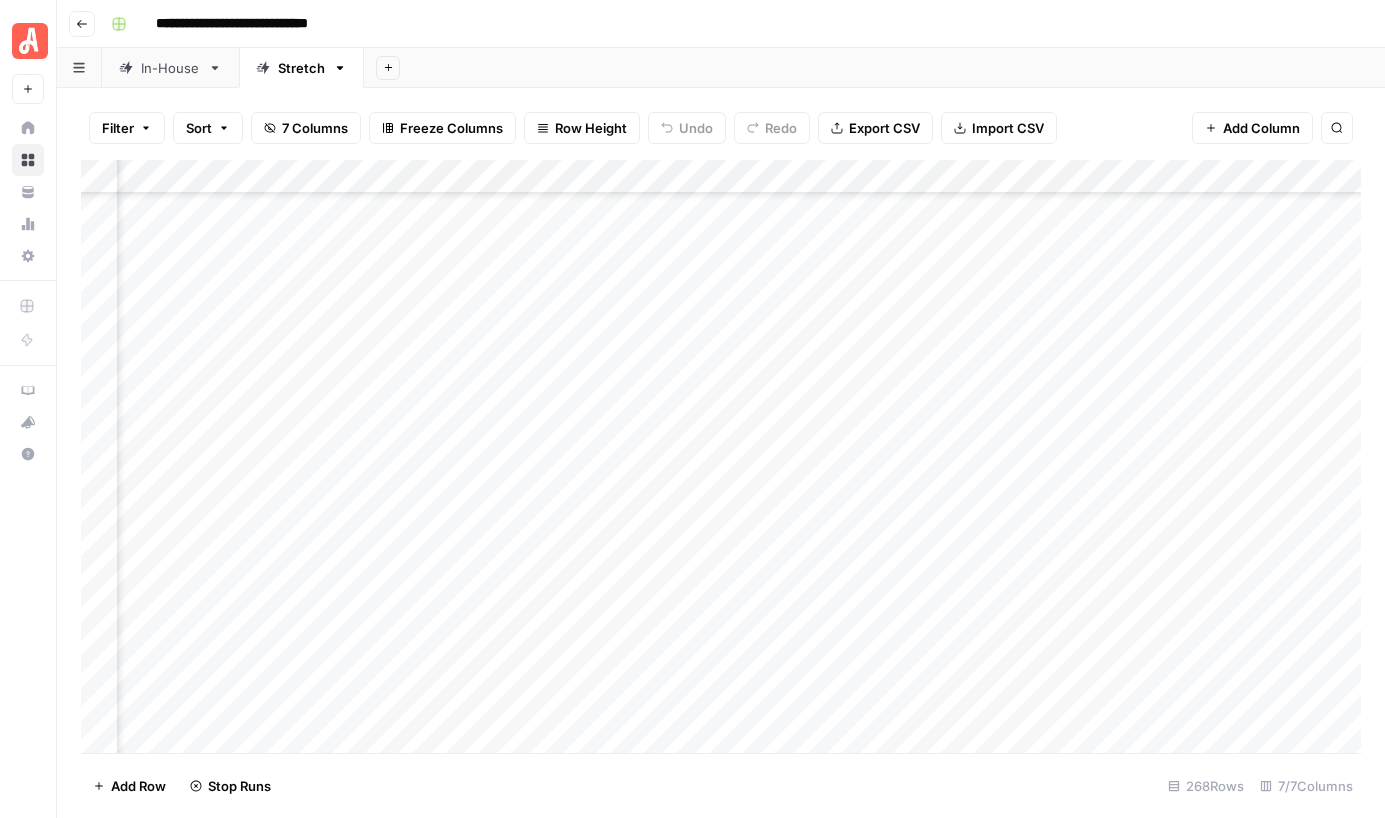 click on "Add Column" at bounding box center (721, 456) 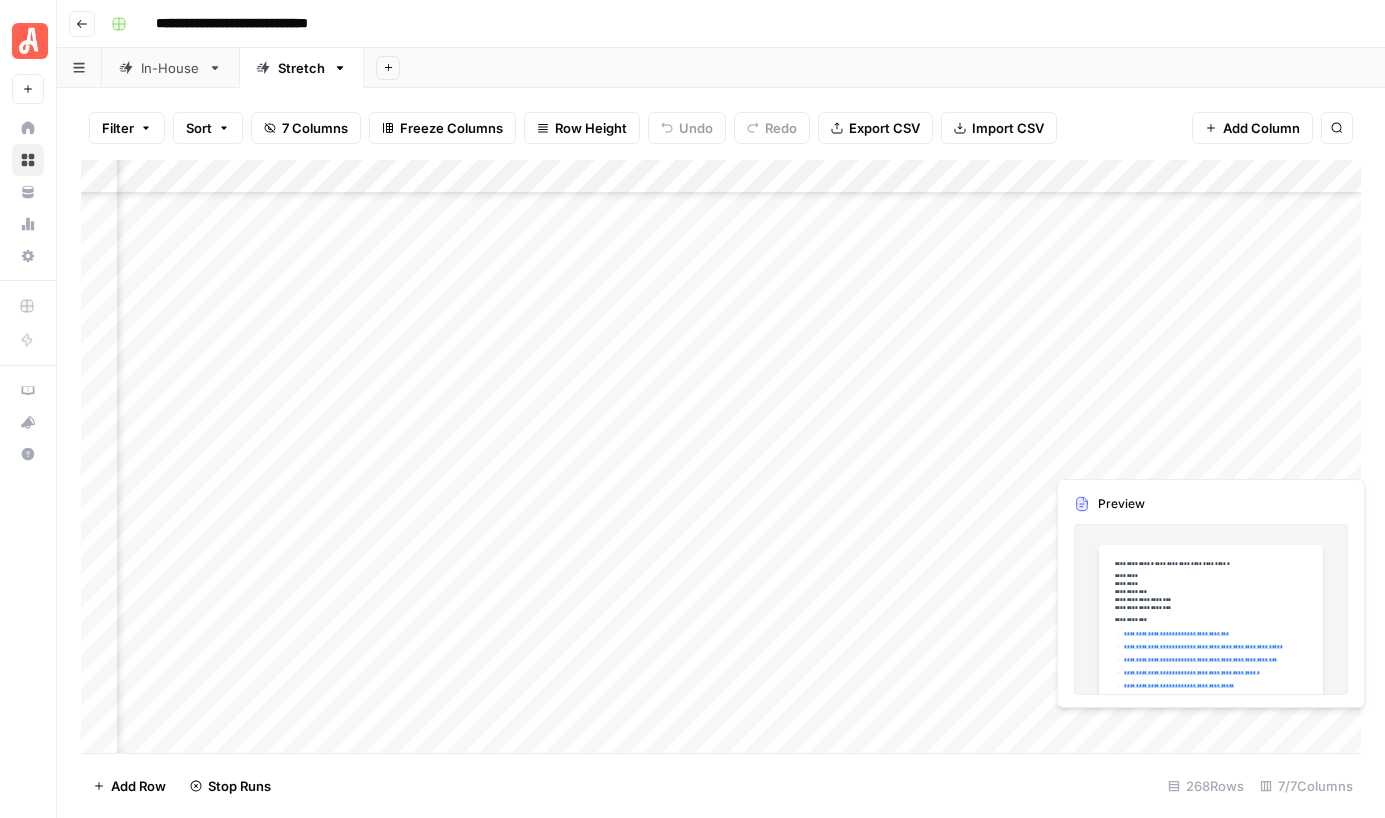 scroll, scrollTop: 7710, scrollLeft: 332, axis: both 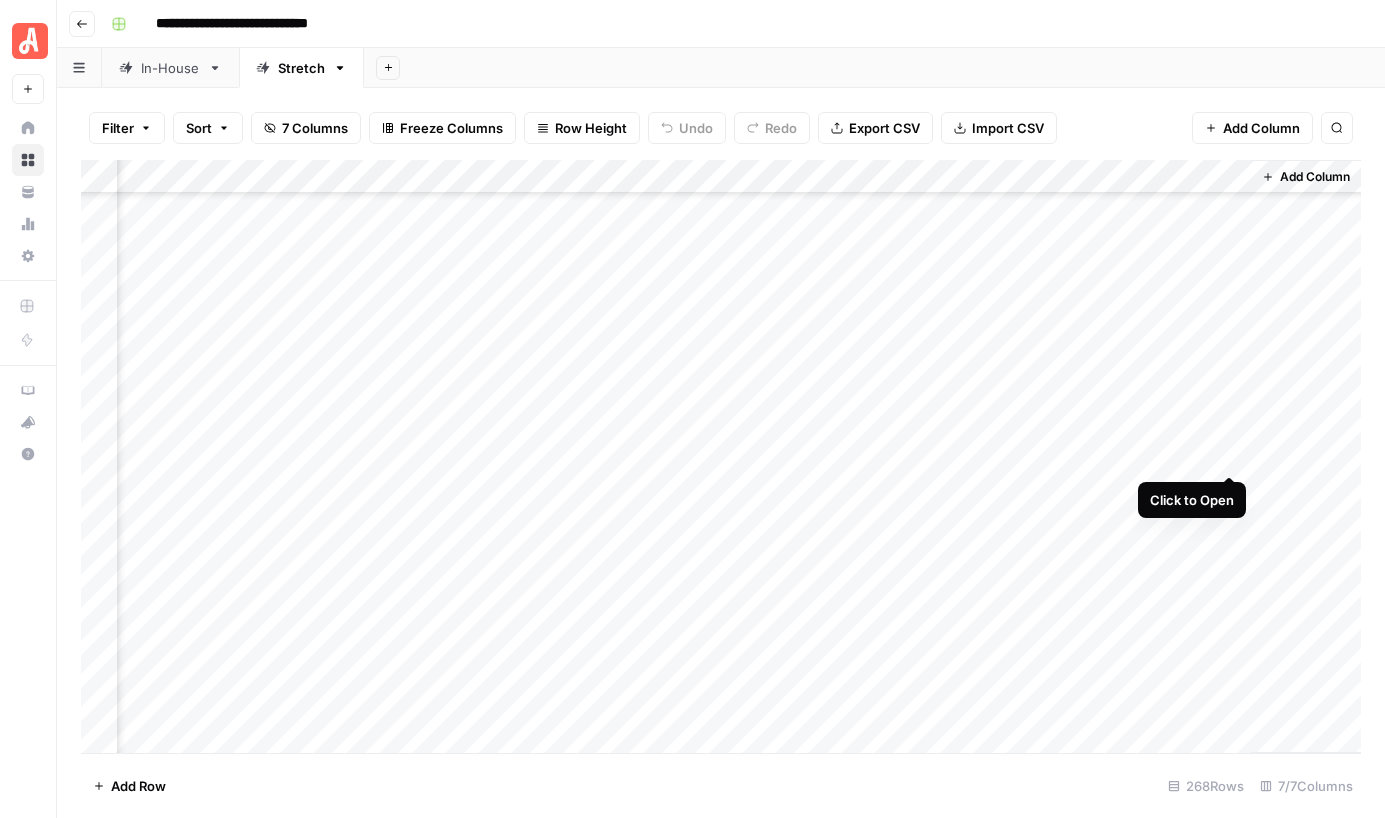 click on "Add Column" at bounding box center (721, 456) 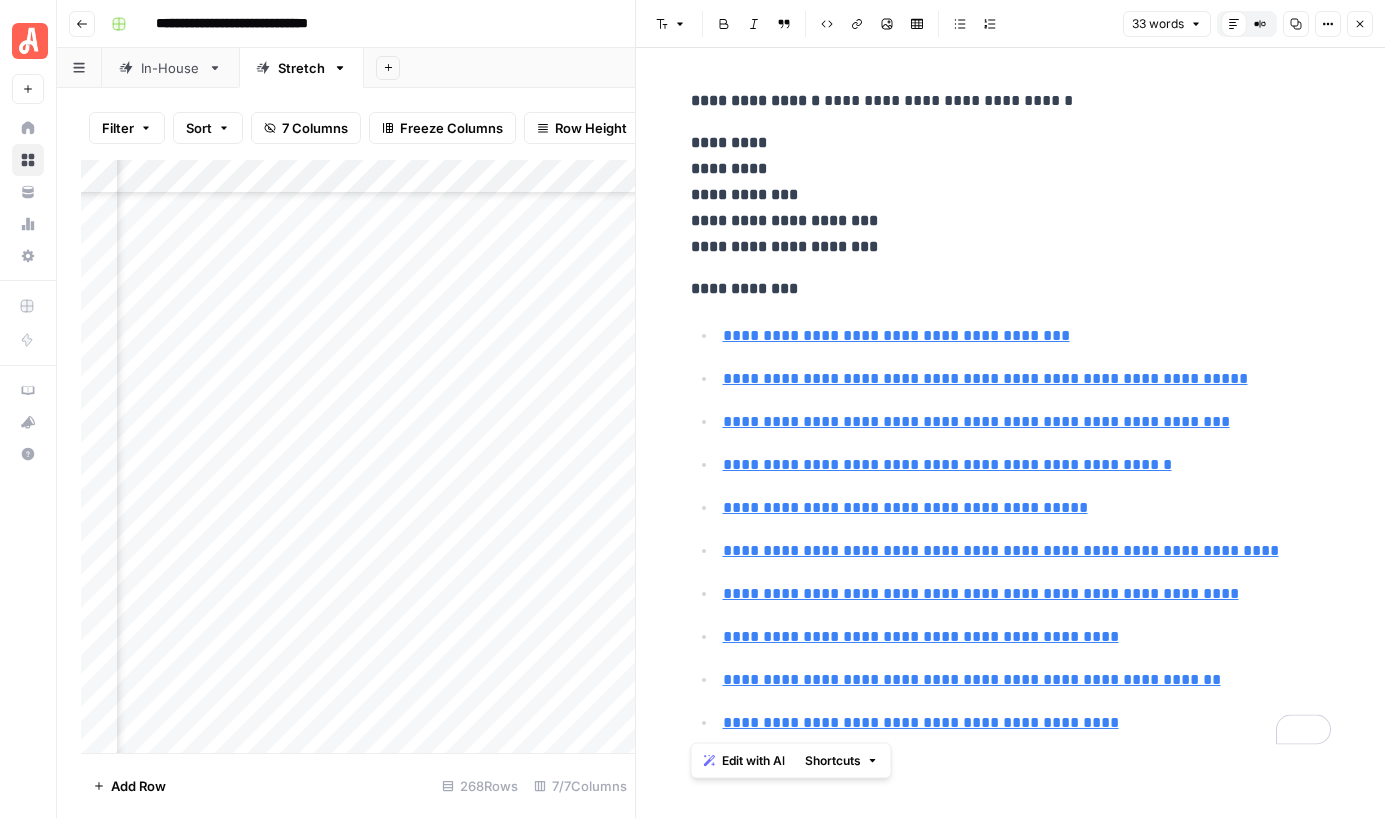 drag, startPoint x: 692, startPoint y: 287, endPoint x: 1174, endPoint y: 733, distance: 656.68866 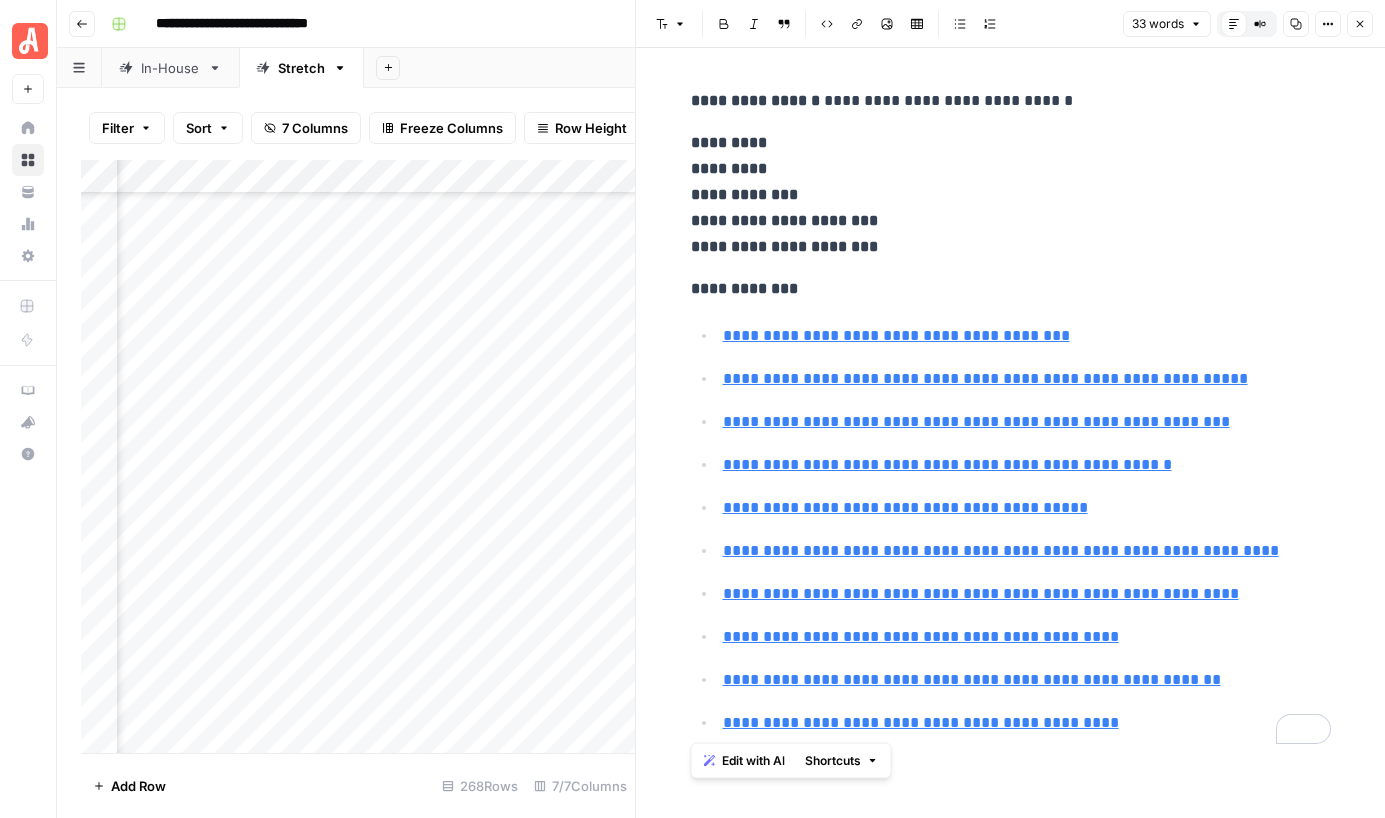 copy on "**********" 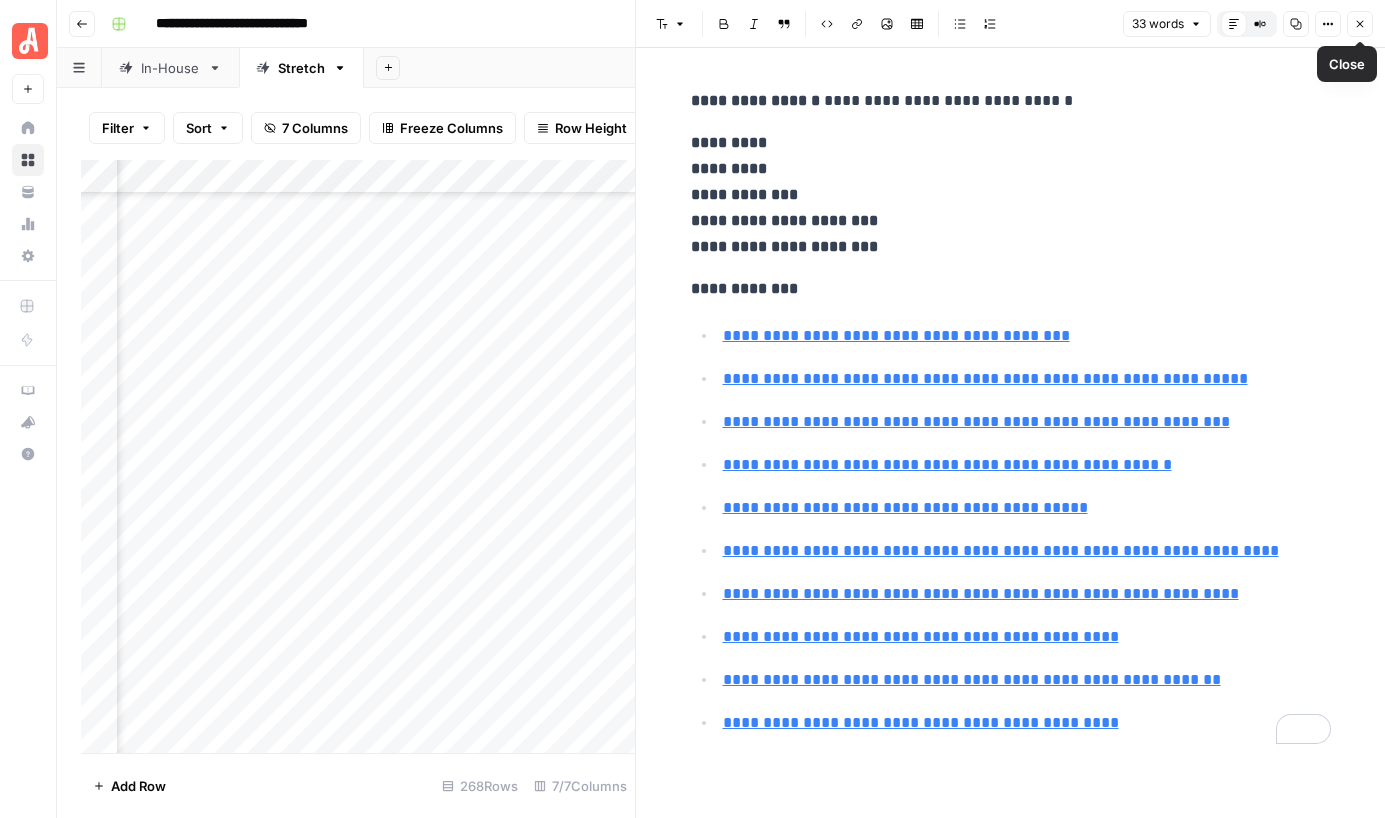 click 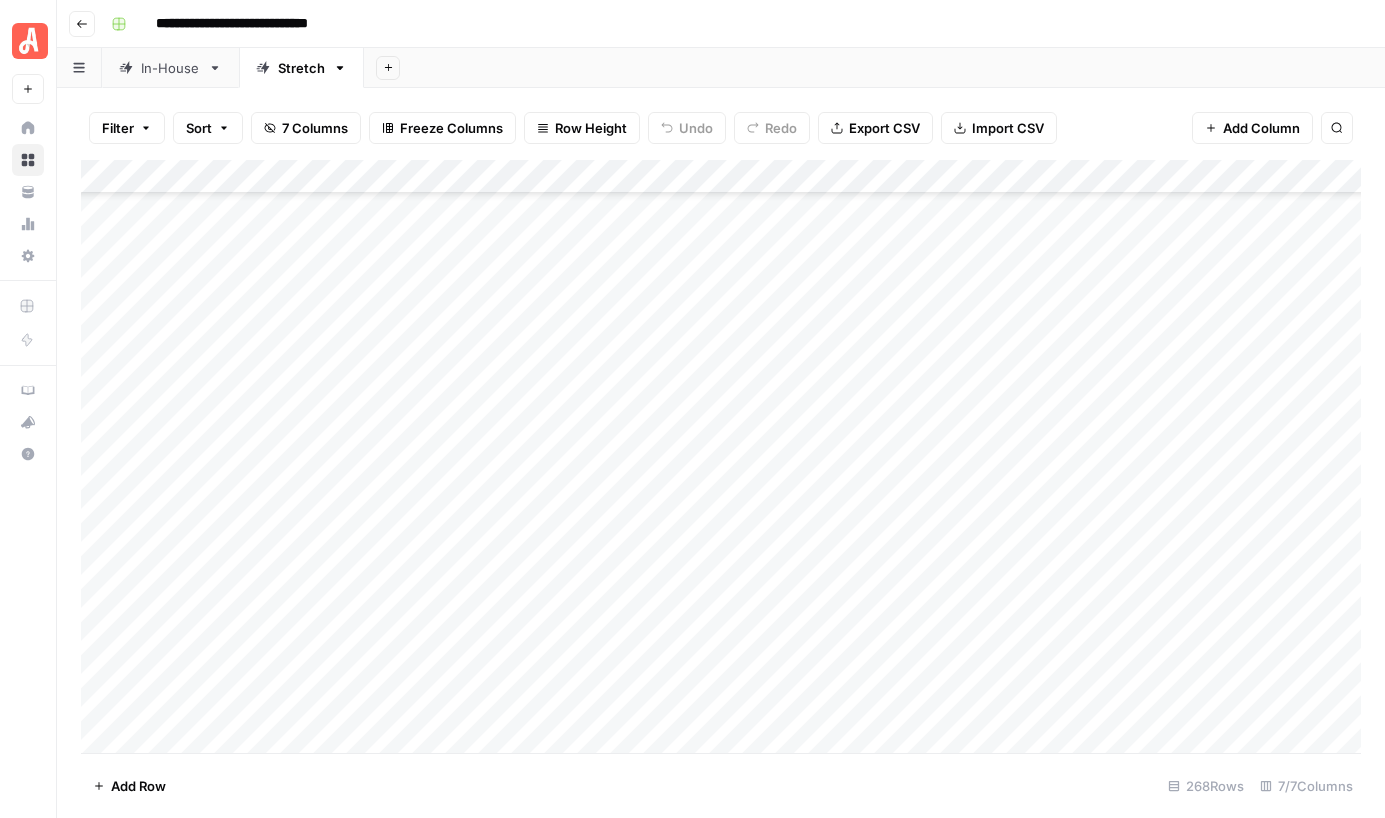 scroll, scrollTop: 7710, scrollLeft: 0, axis: vertical 